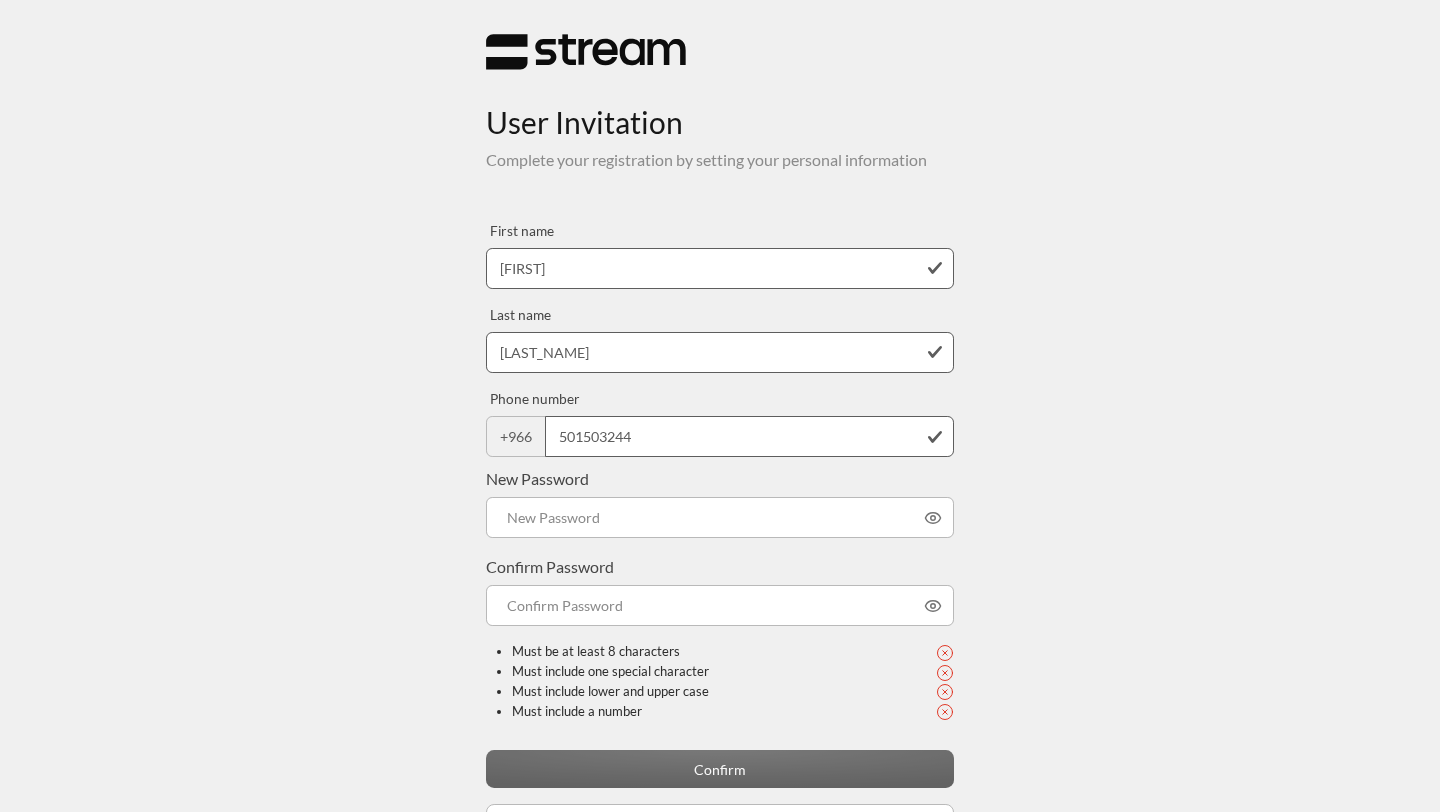 scroll, scrollTop: 0, scrollLeft: 0, axis: both 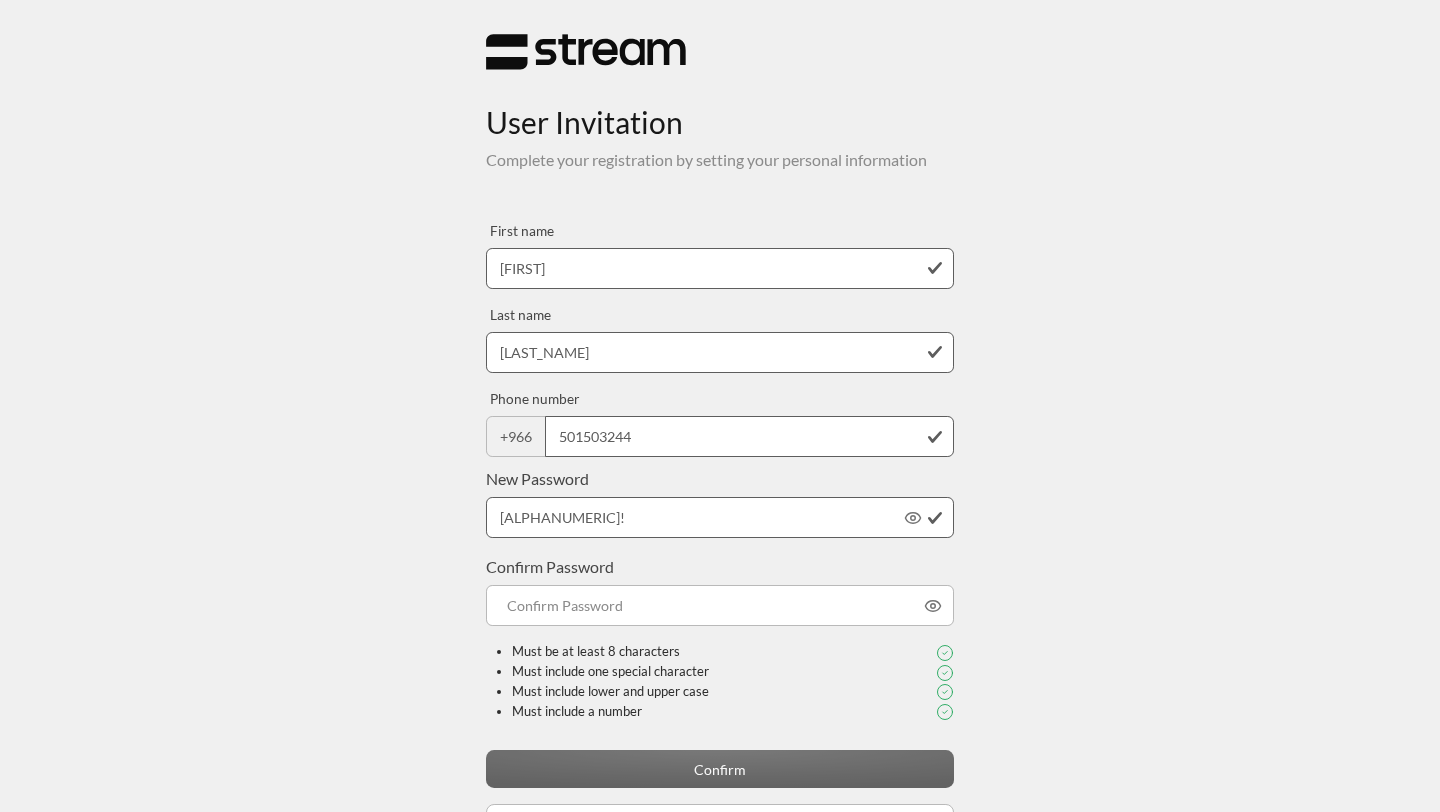 type on "[ALPHANUMERIC]!" 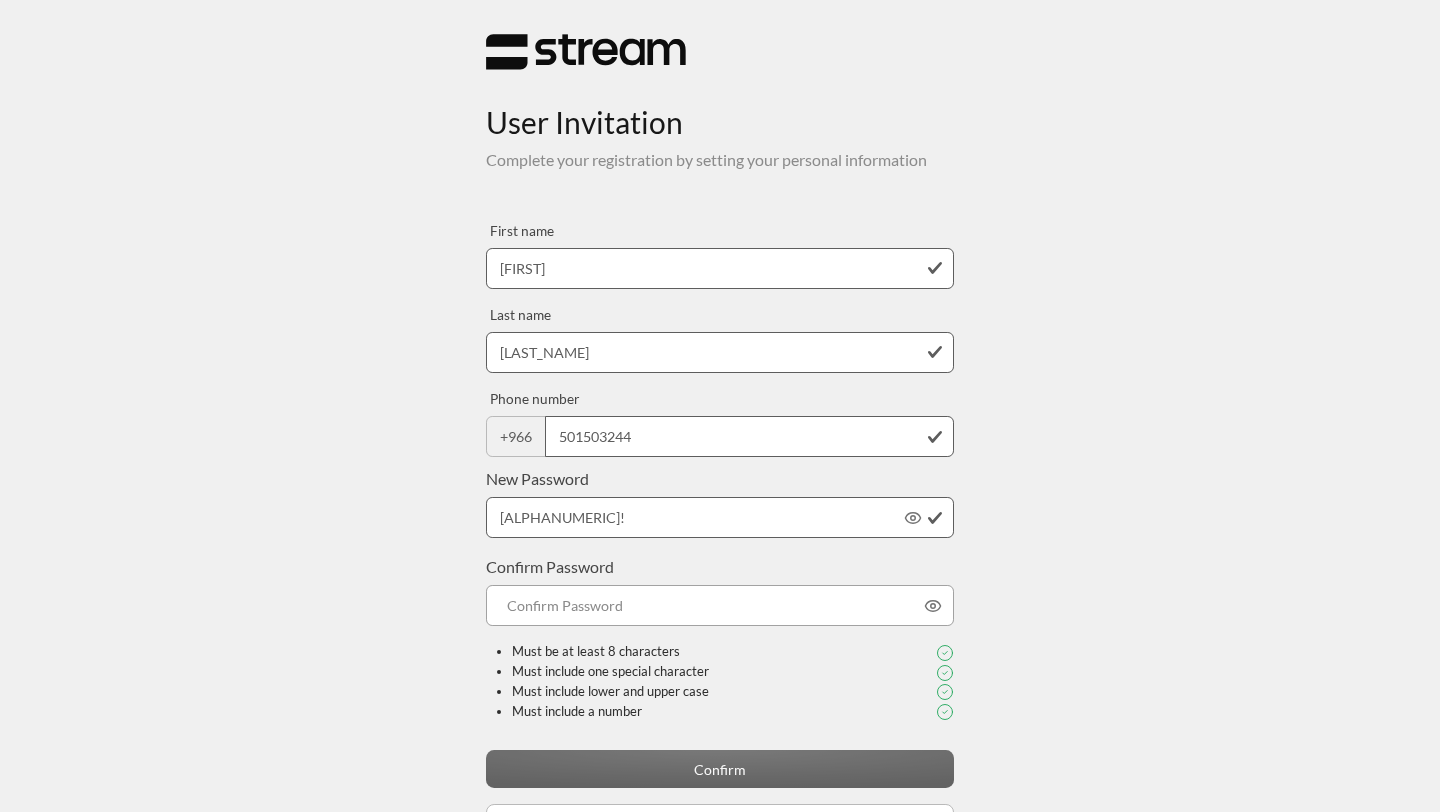 click on "Confirm Password" at bounding box center (720, 605) 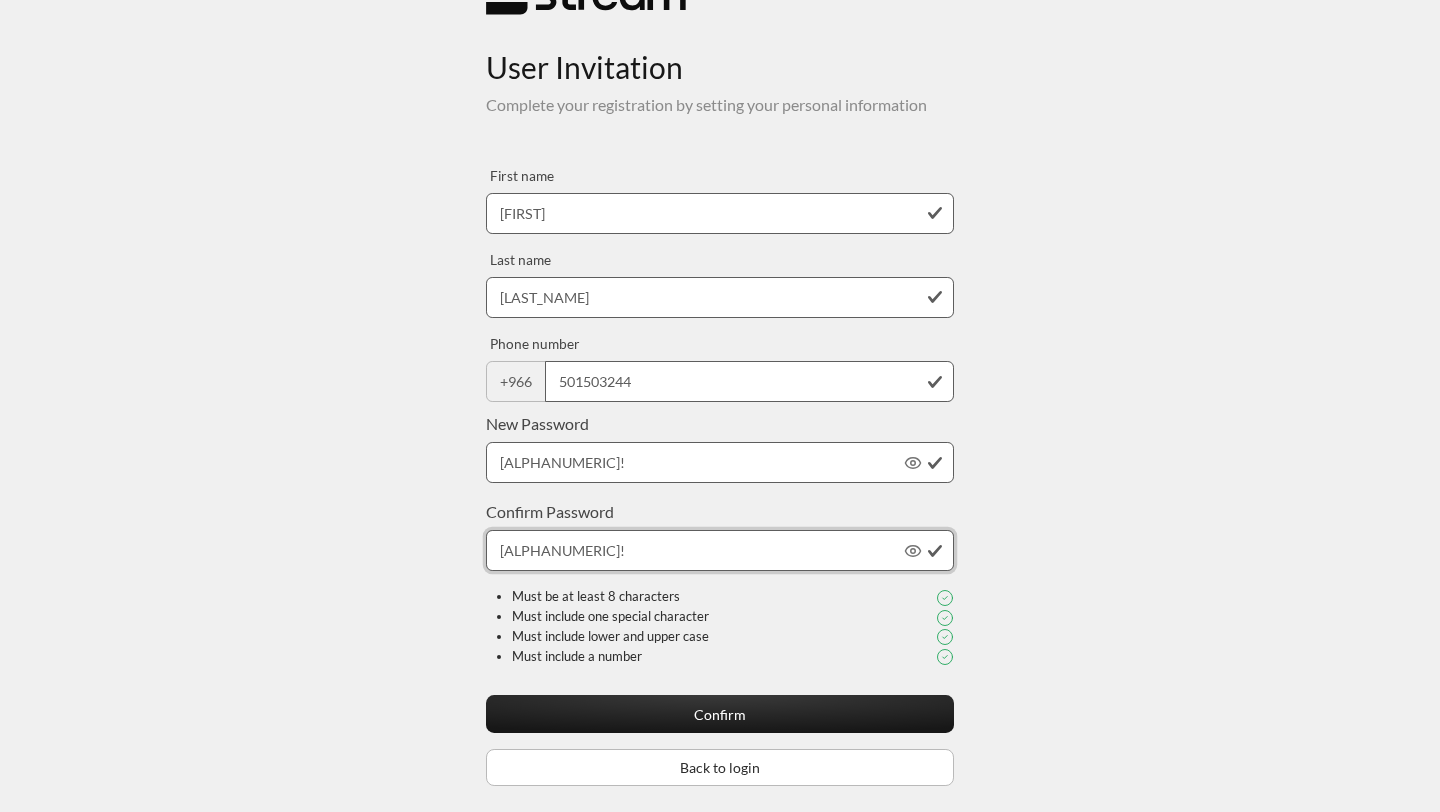 scroll, scrollTop: 68, scrollLeft: 0, axis: vertical 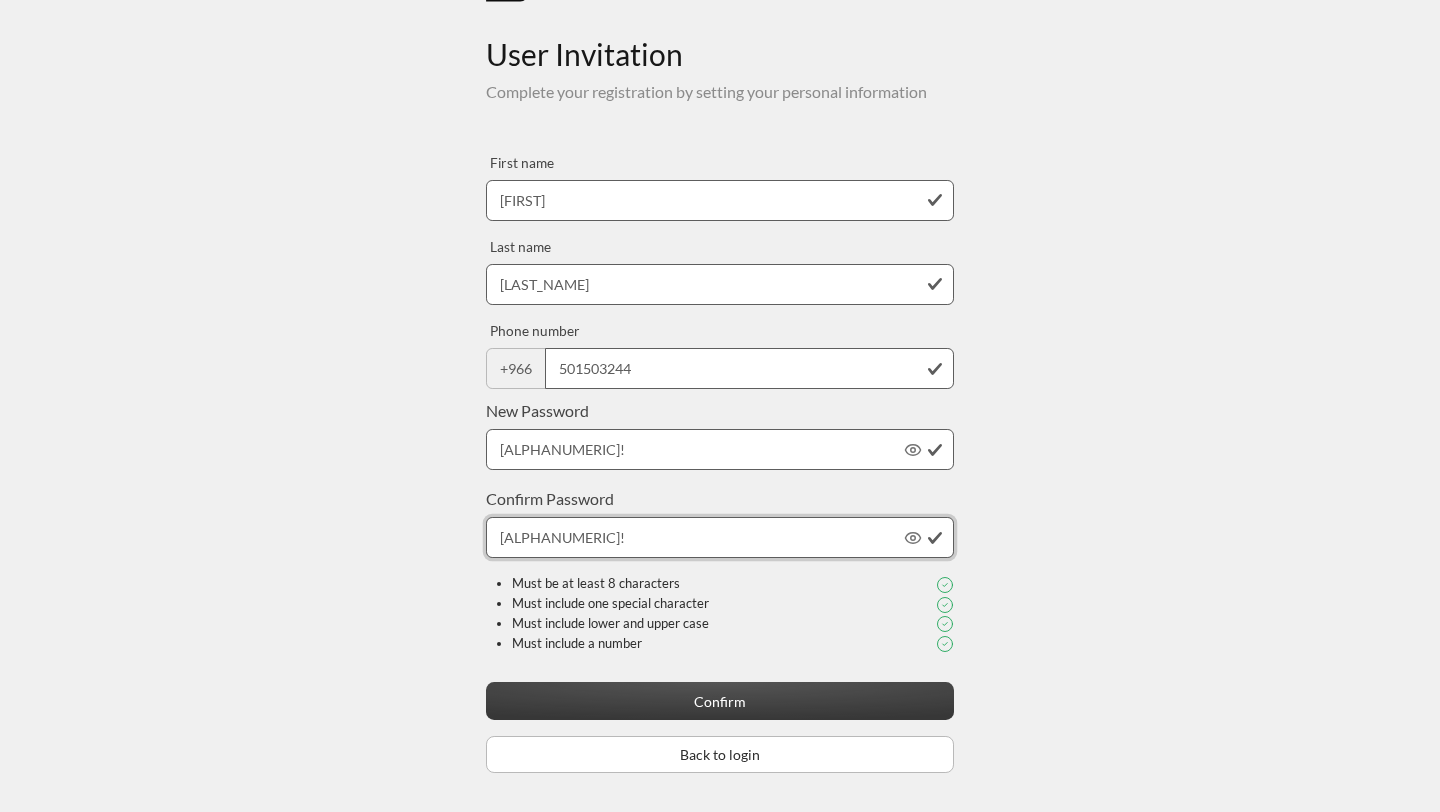 type on "[ALPHANUMERIC]!" 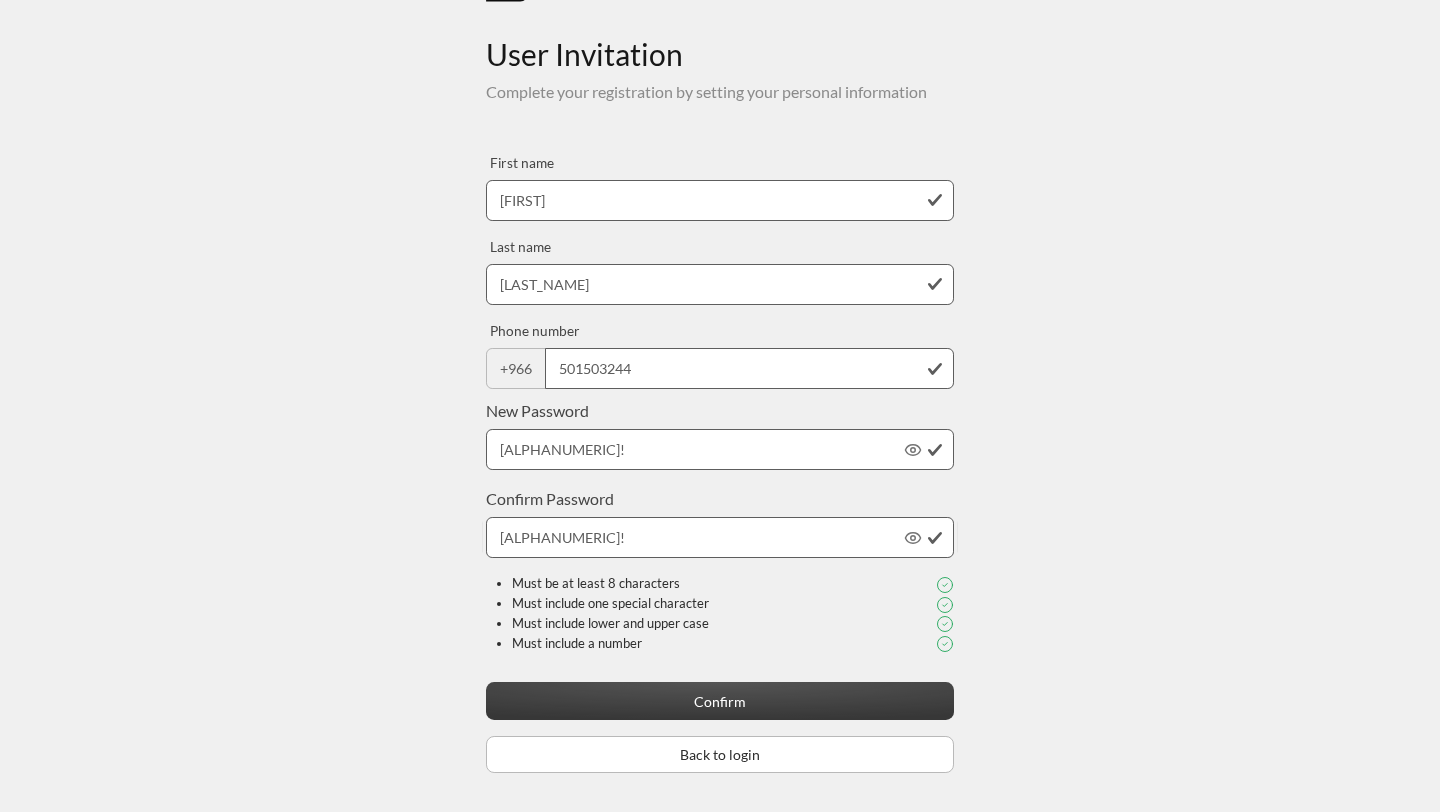 click on "Confirm" at bounding box center [720, 700] 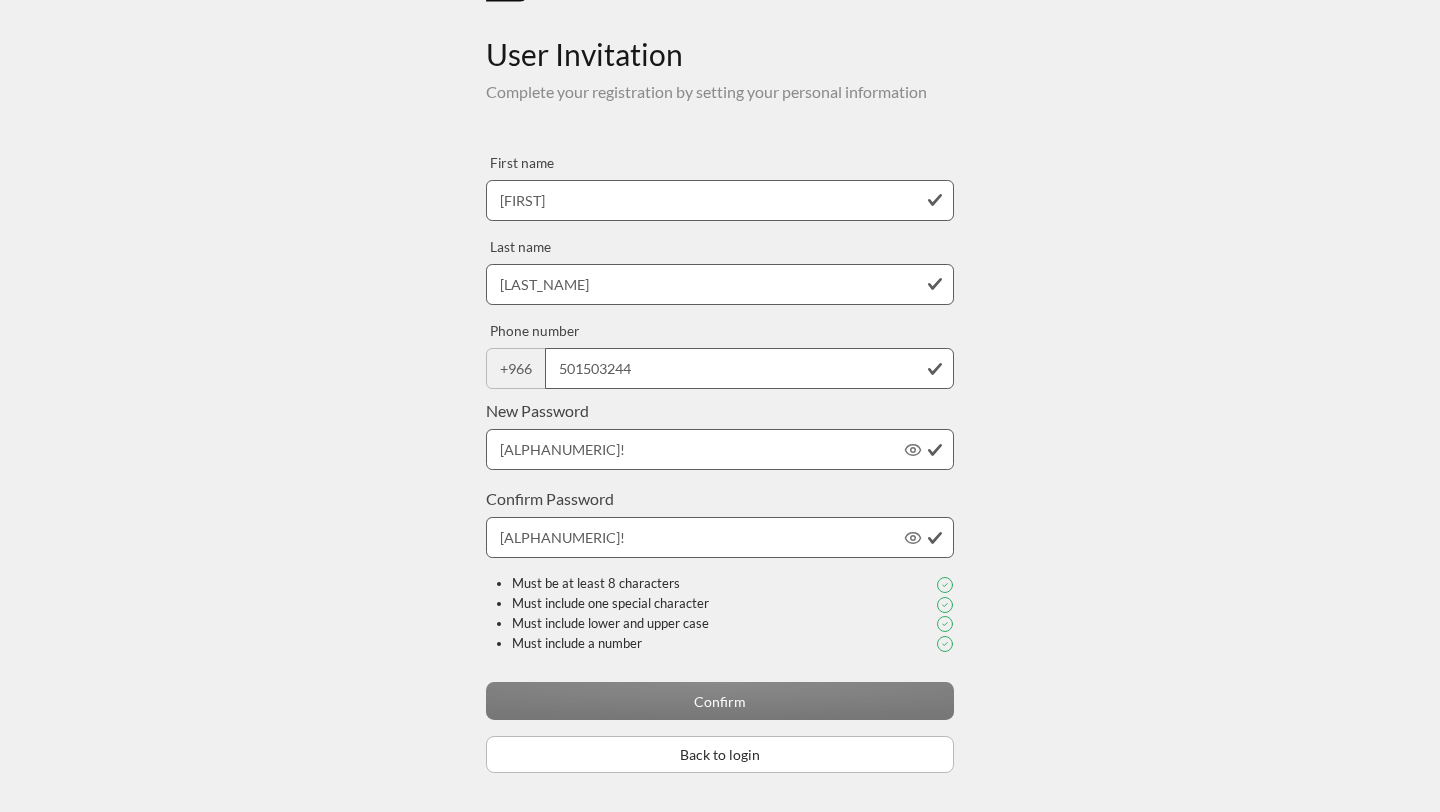 scroll, scrollTop: 0, scrollLeft: 0, axis: both 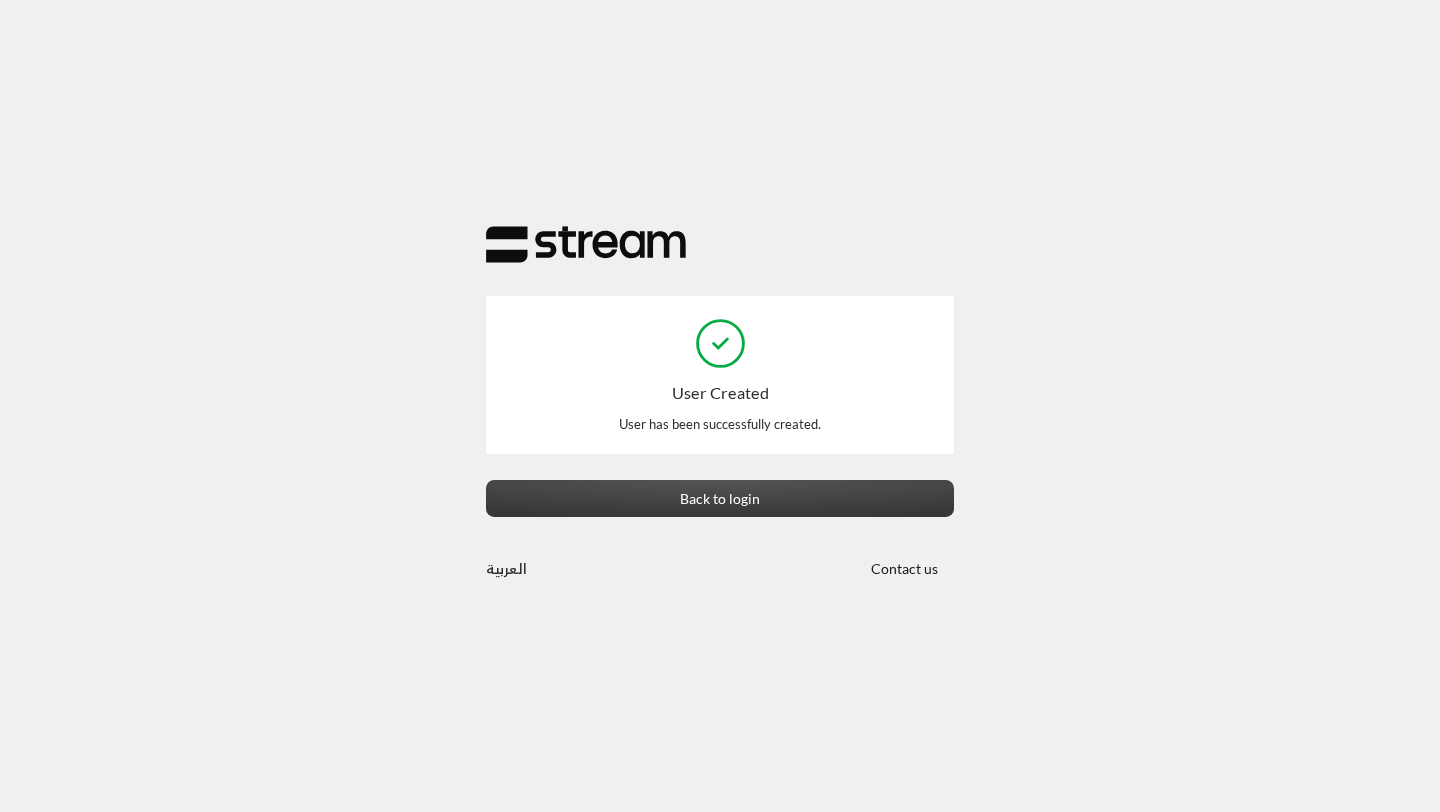 click on "Back to login" at bounding box center [720, 498] 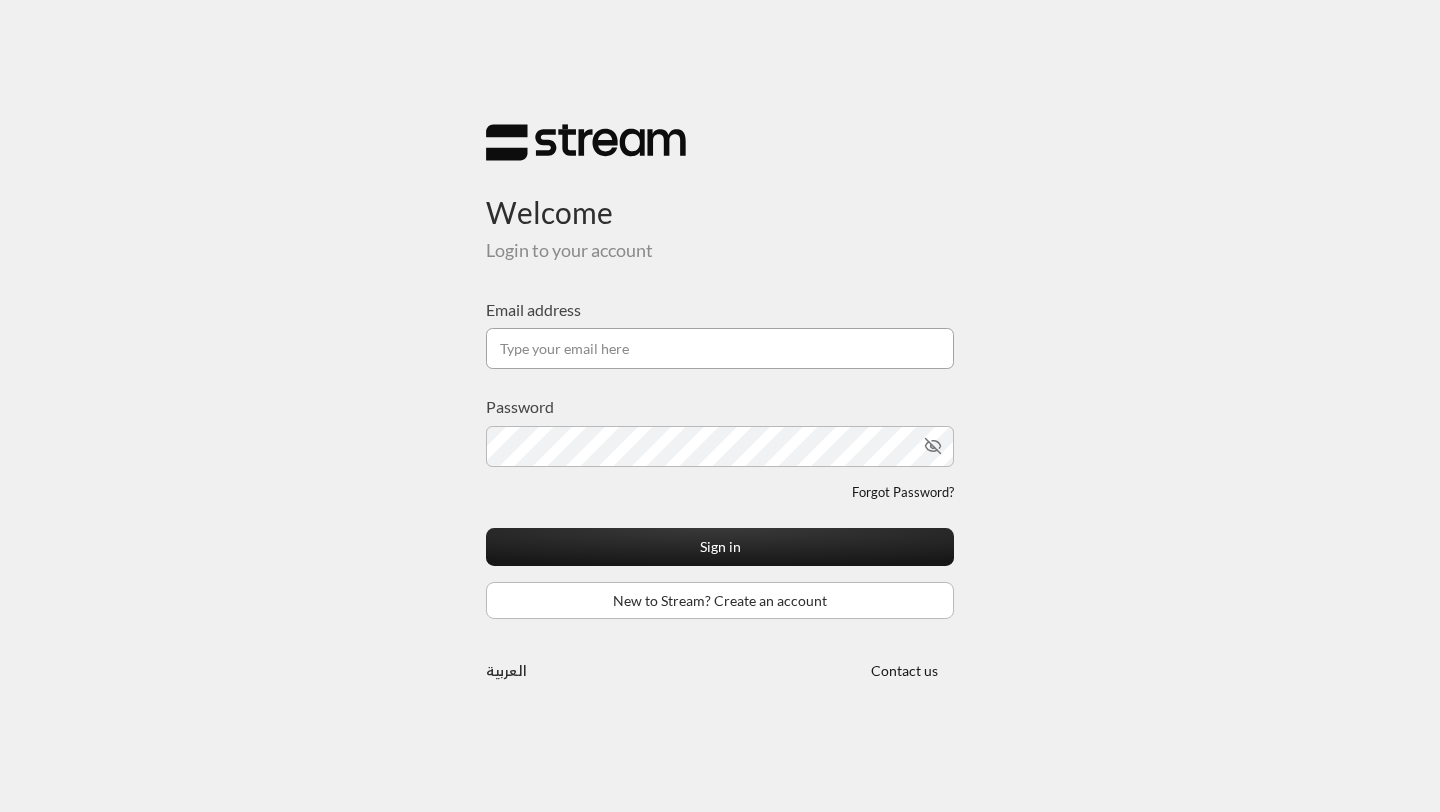 click on "Email address" at bounding box center (720, 348) 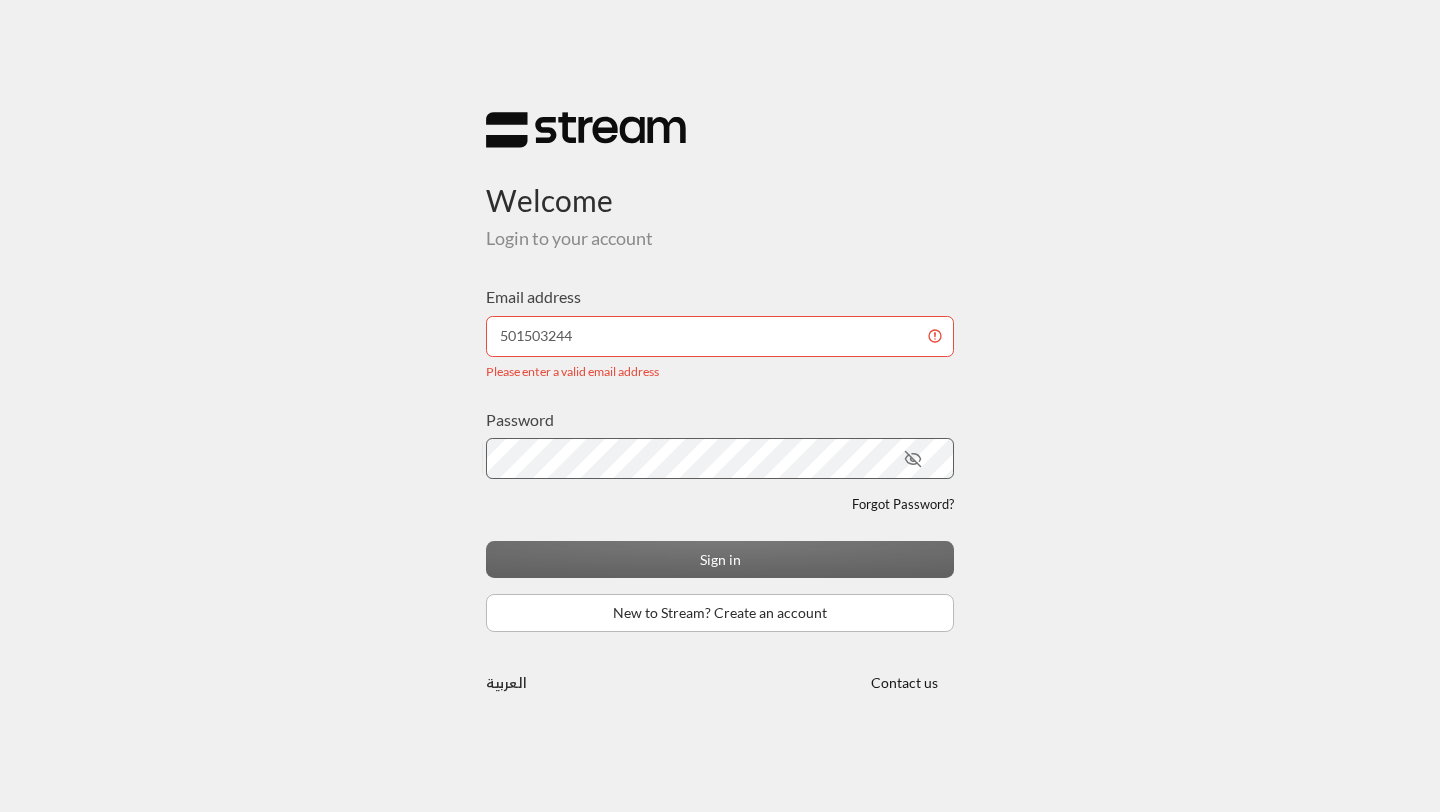 click 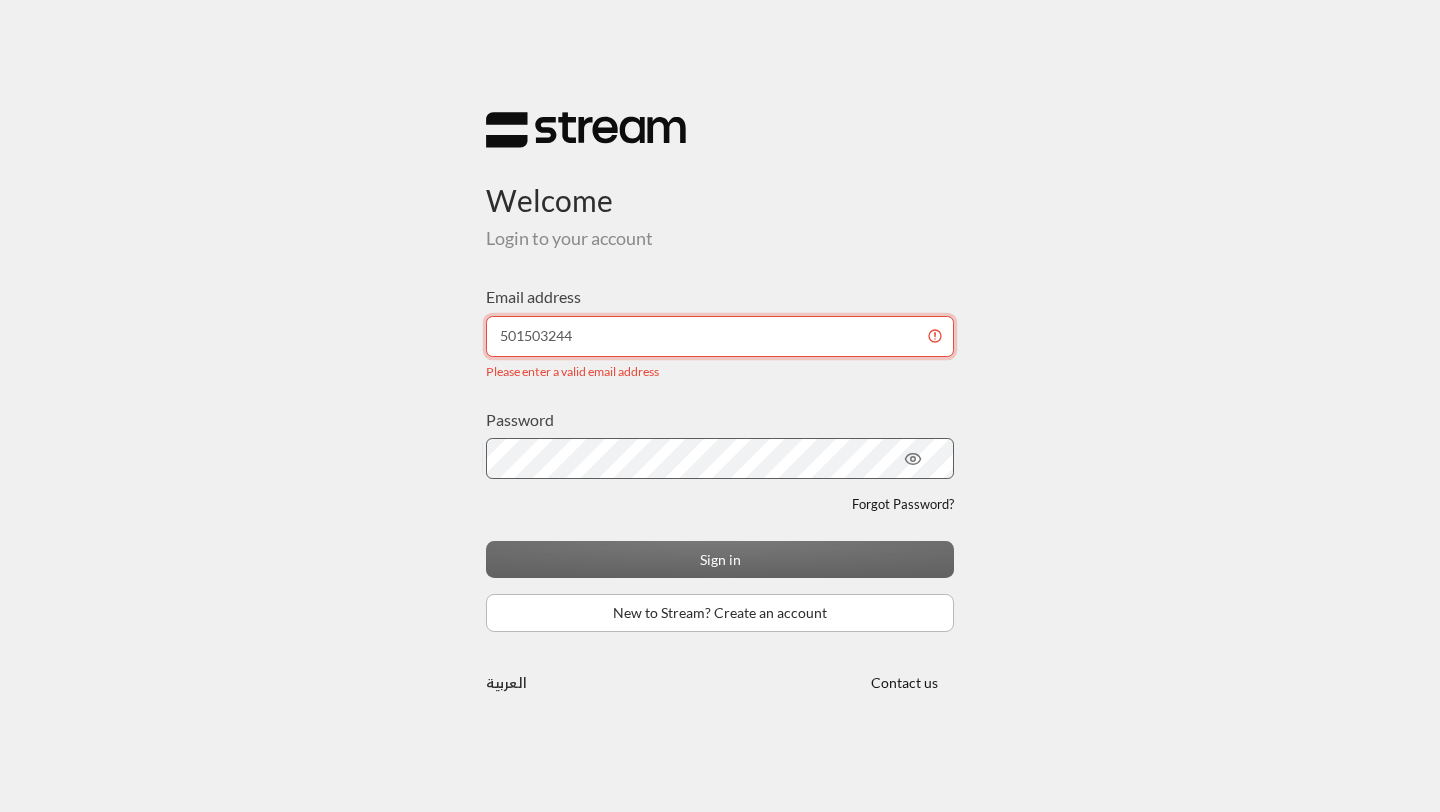 click on "501503244" at bounding box center [720, 336] 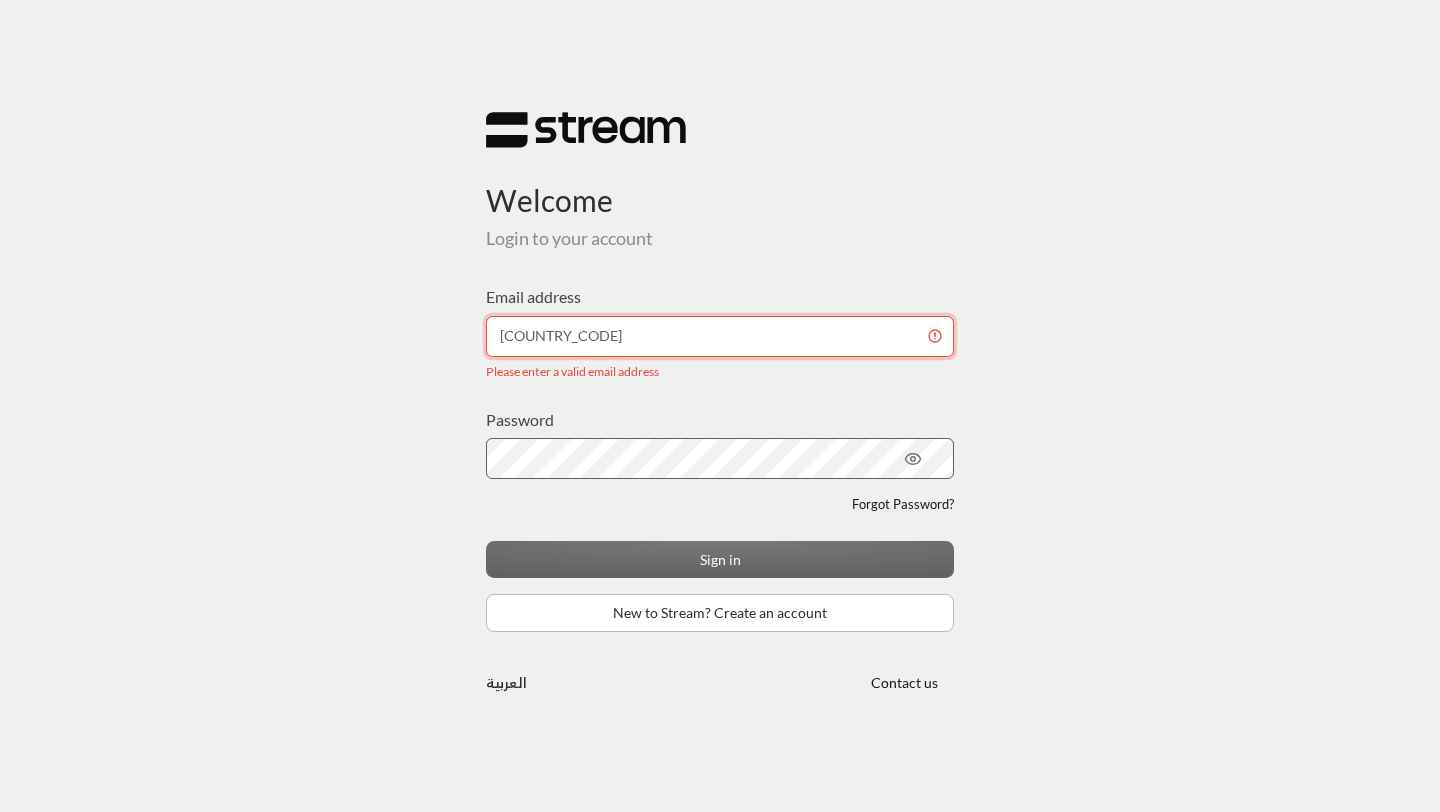 type on "[EMAIL]" 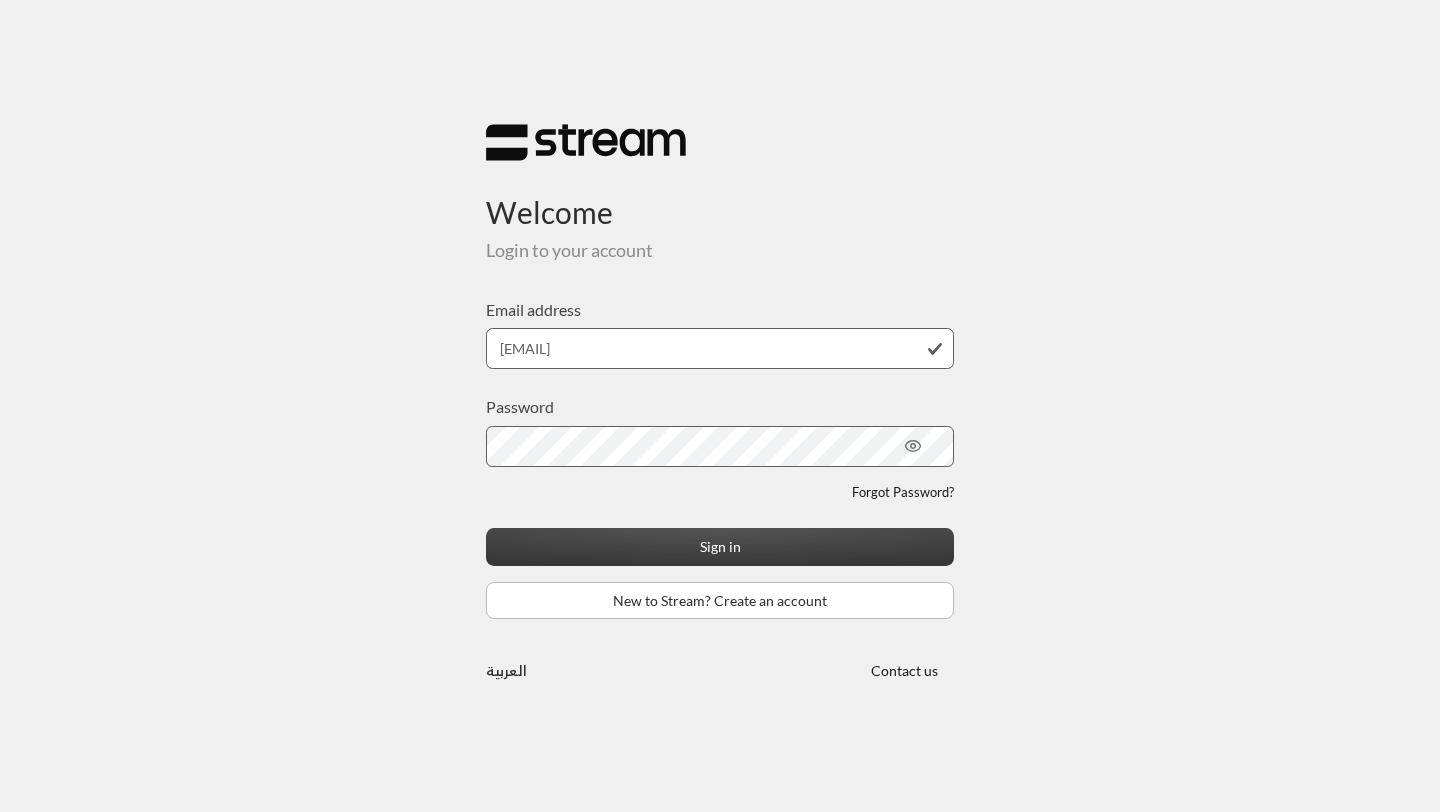 click on "Sign in" at bounding box center (720, 546) 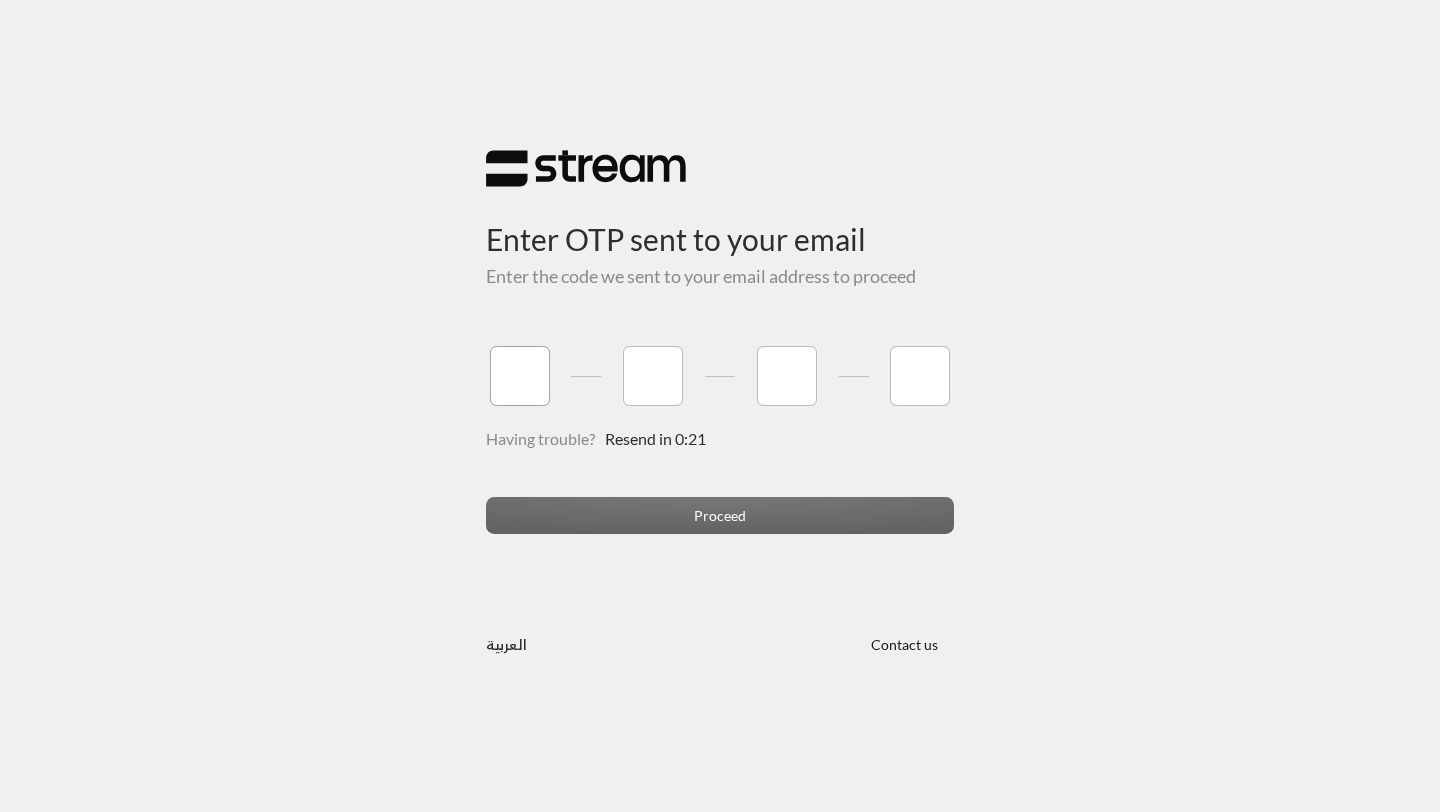 type on "9" 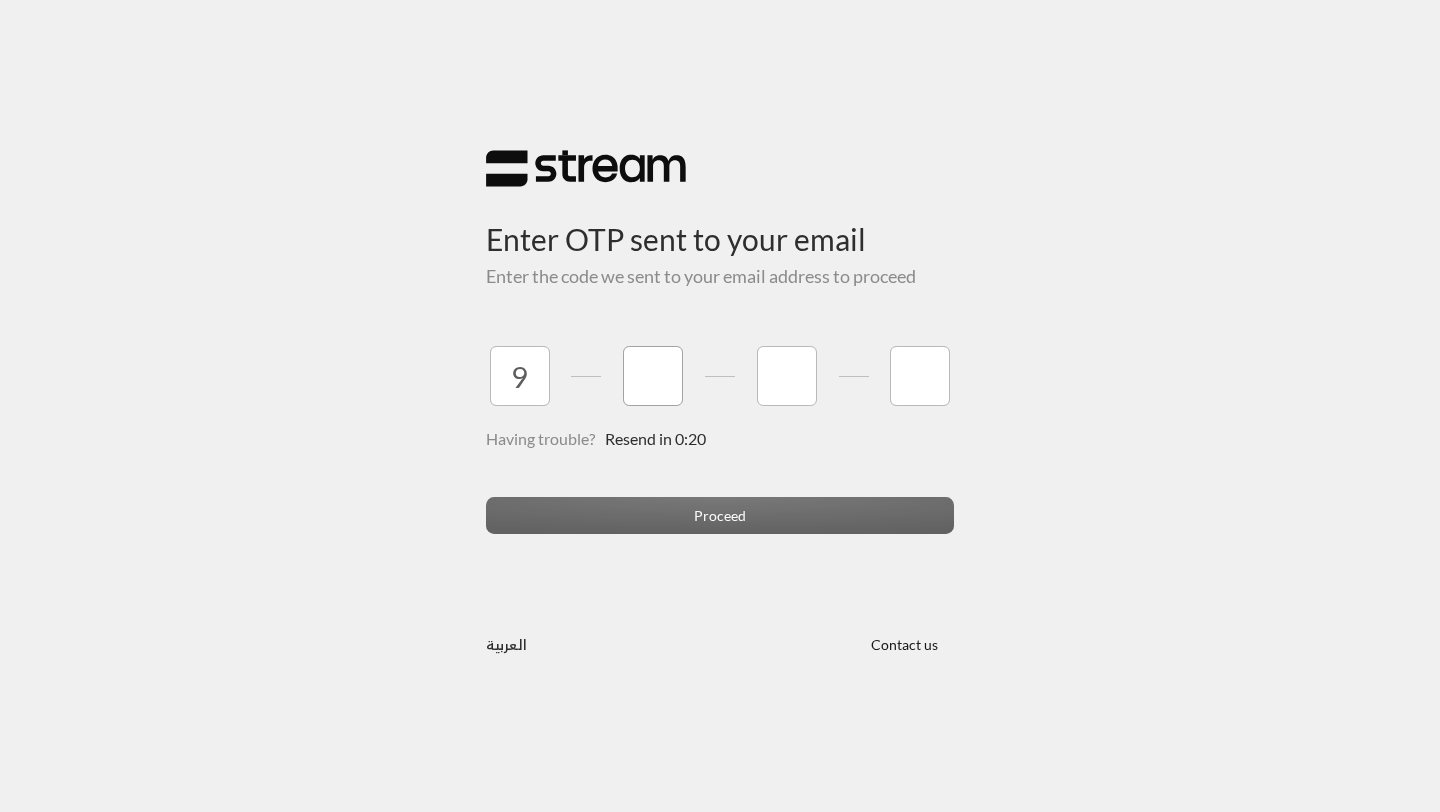 type on "0" 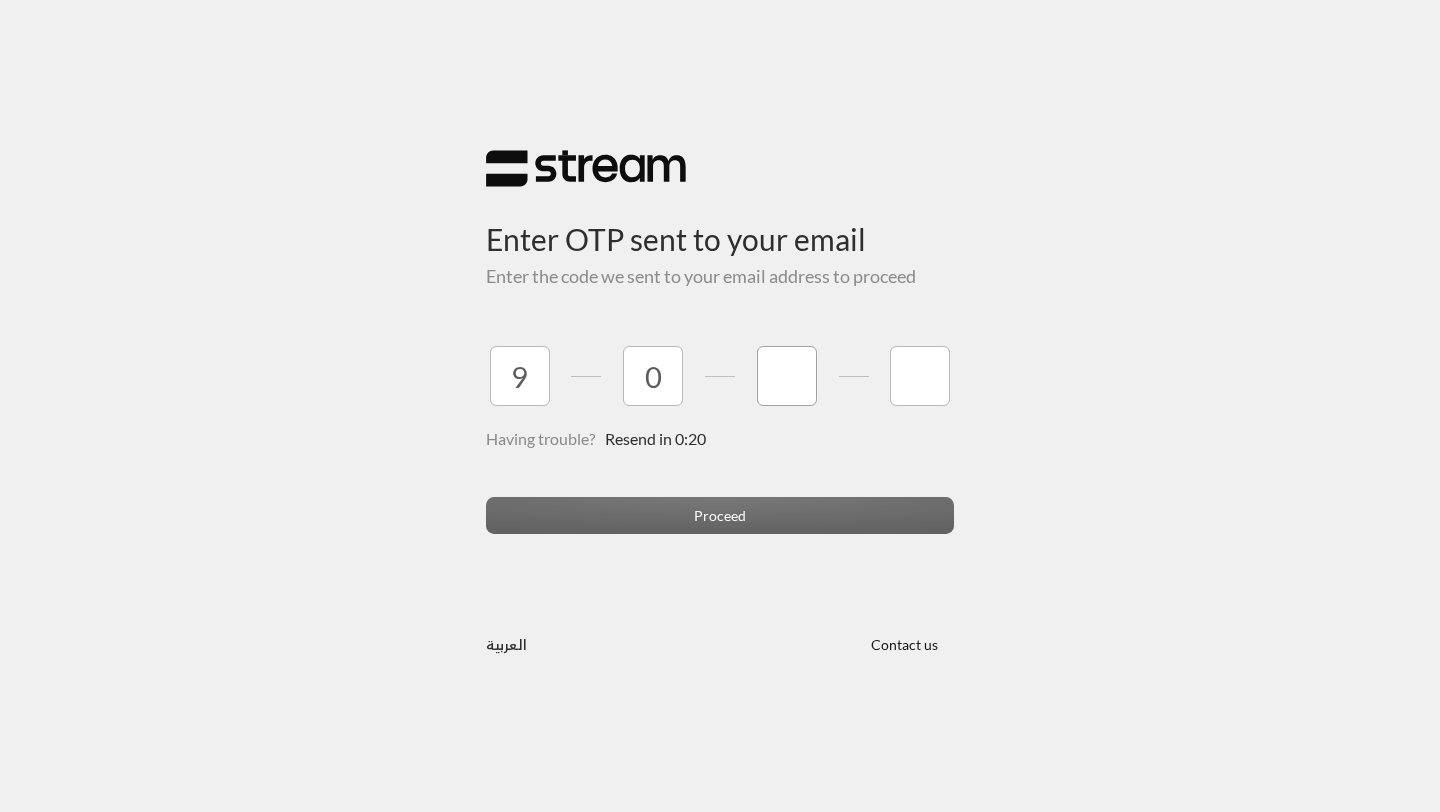 type on "9" 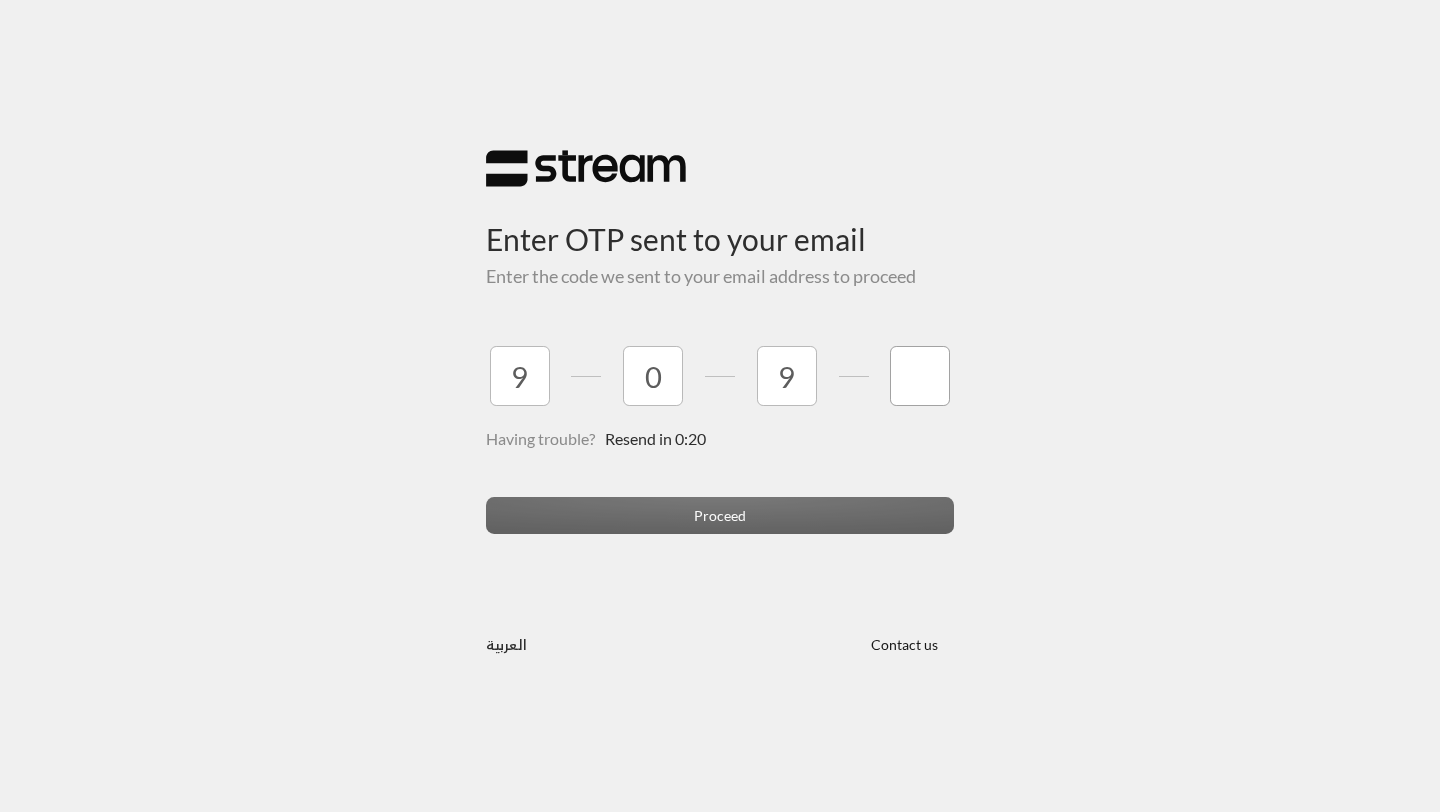type on "4" 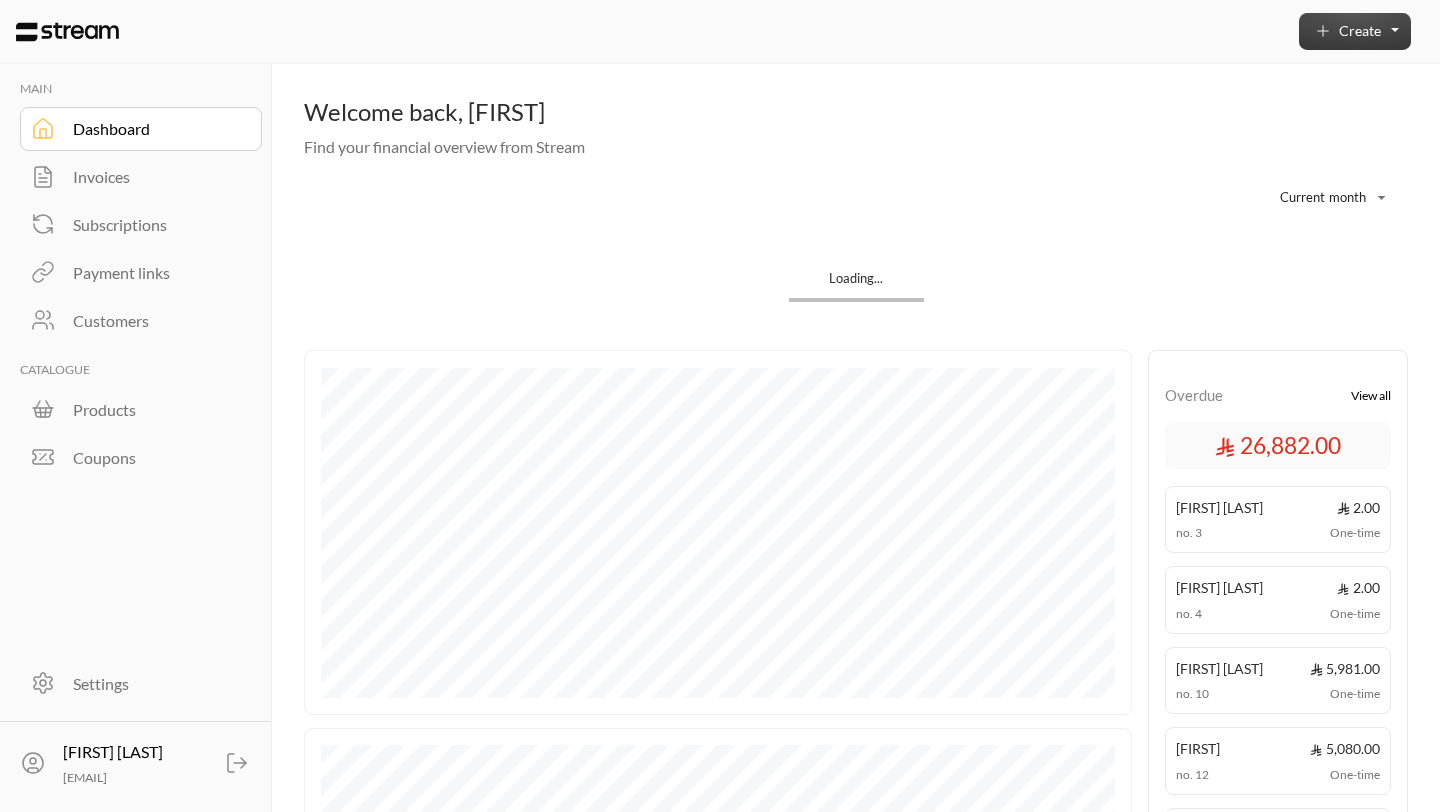click on "Create" at bounding box center (1355, 31) 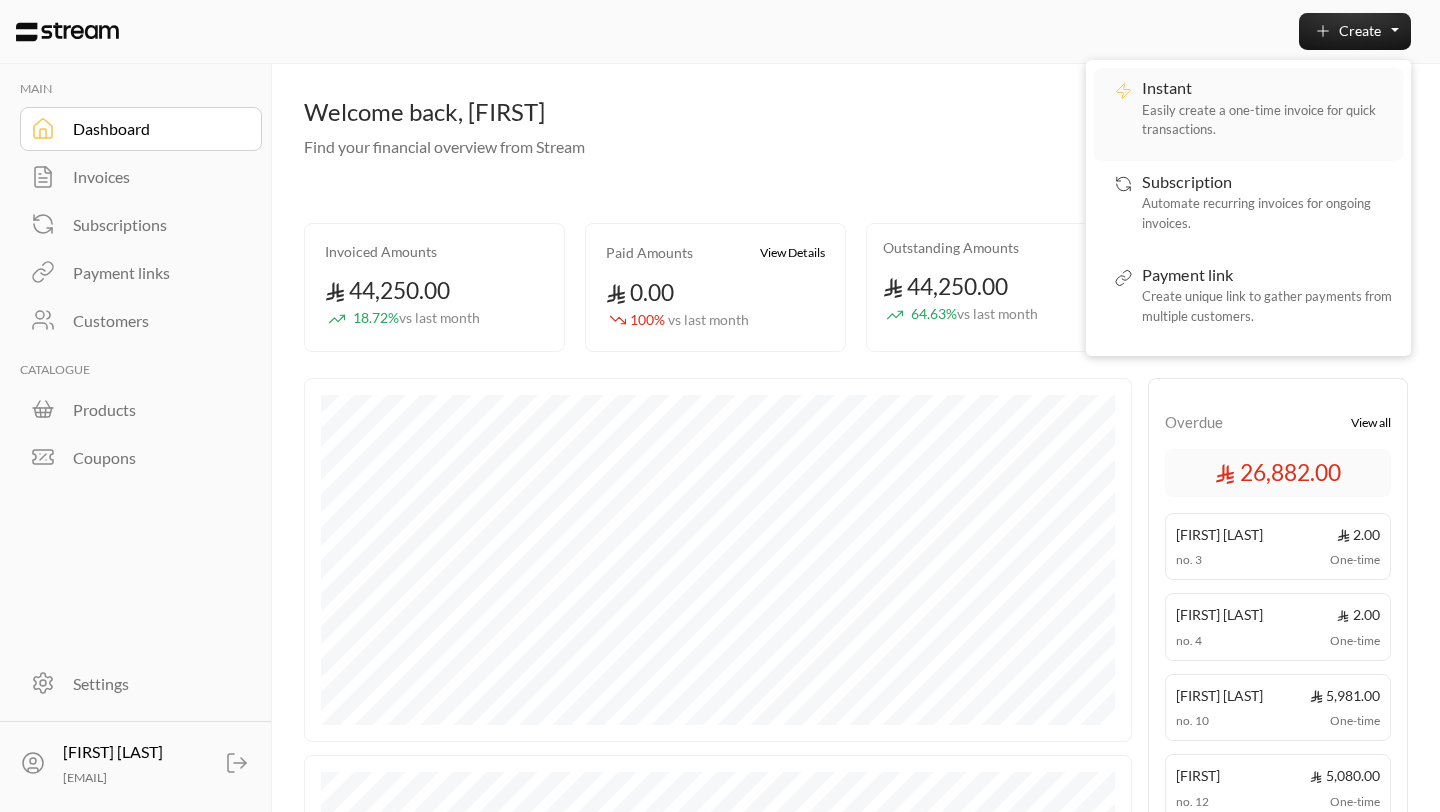 click on "Easily create a one-time invoice for quick transactions." at bounding box center (1267, 120) 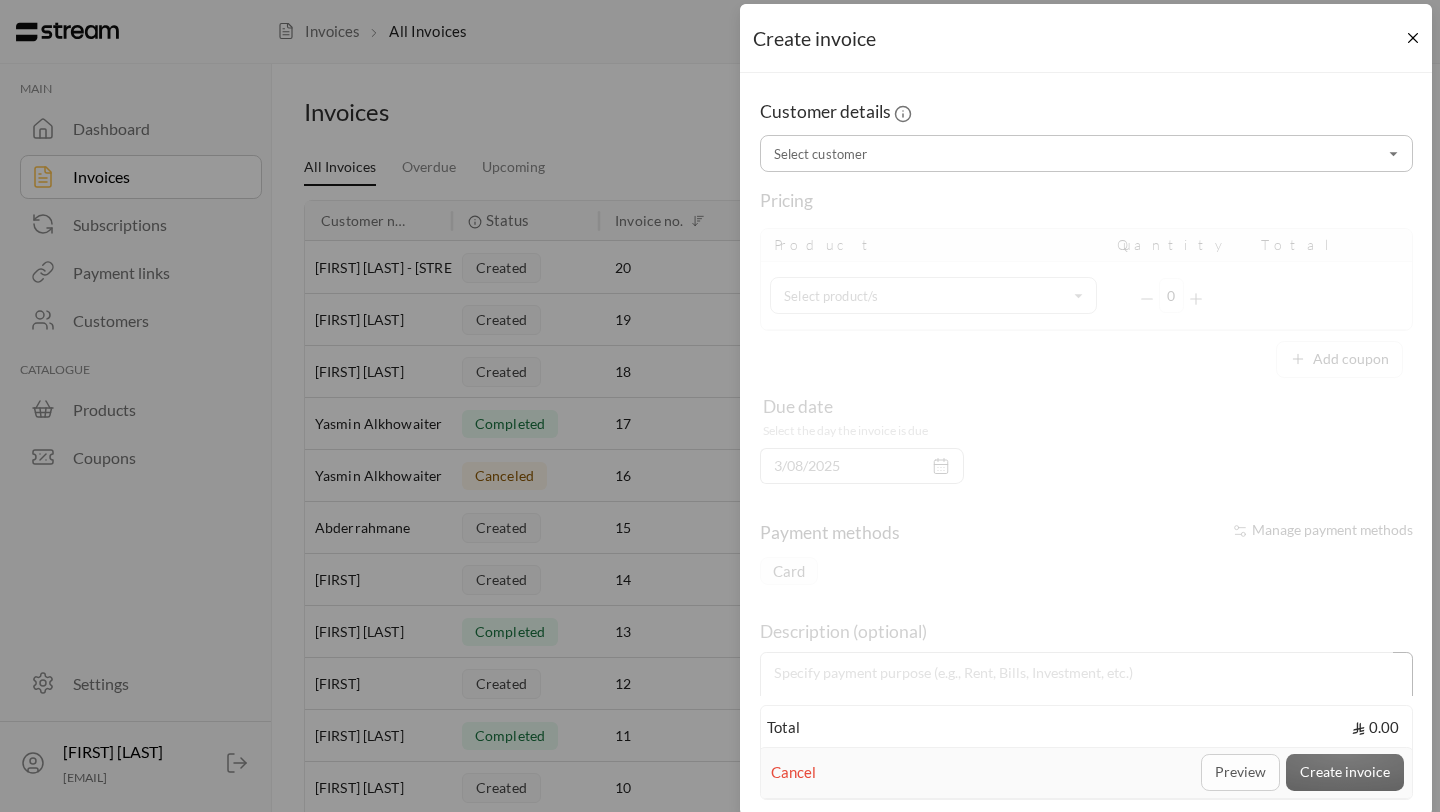 click on "Select customer" at bounding box center [1086, 153] 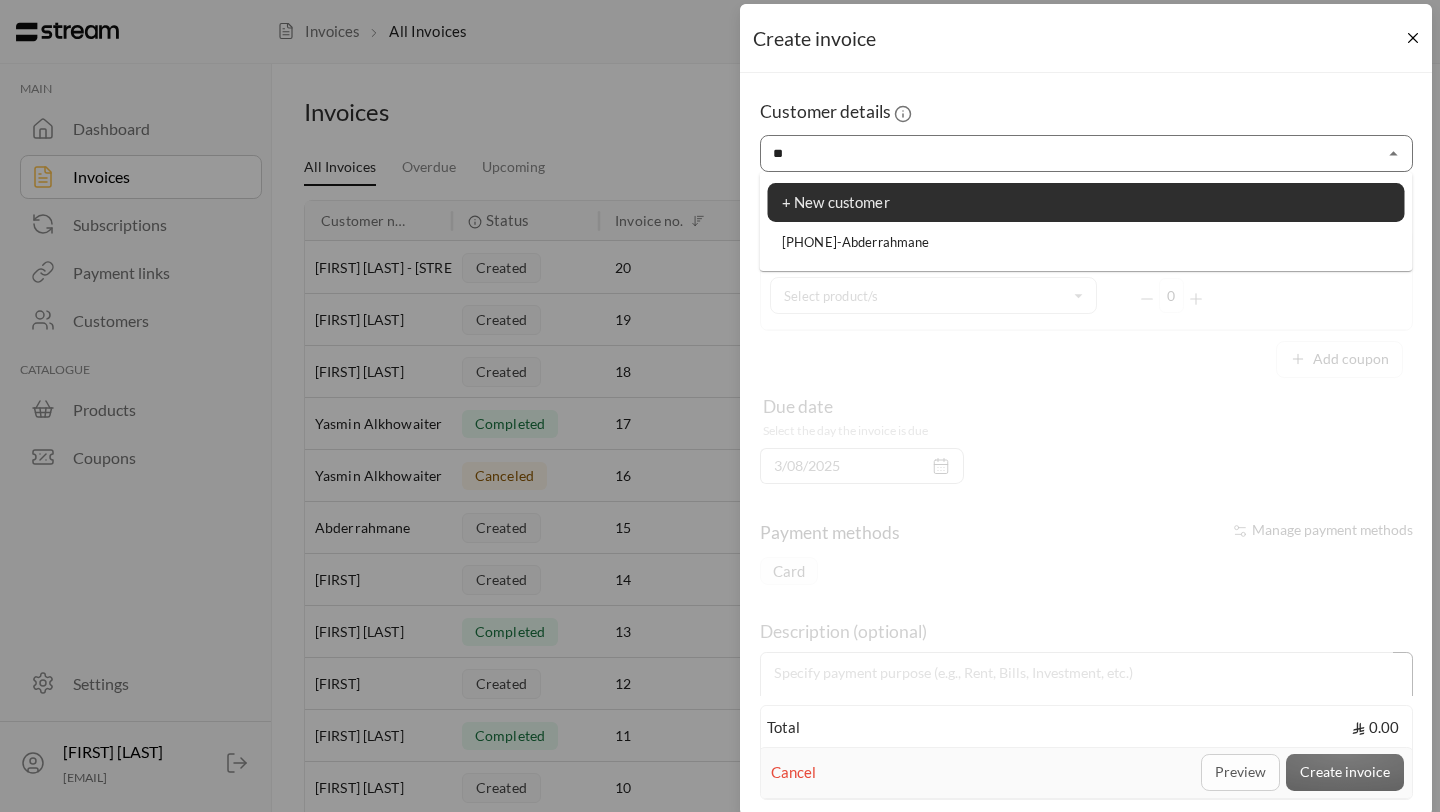 type on "*" 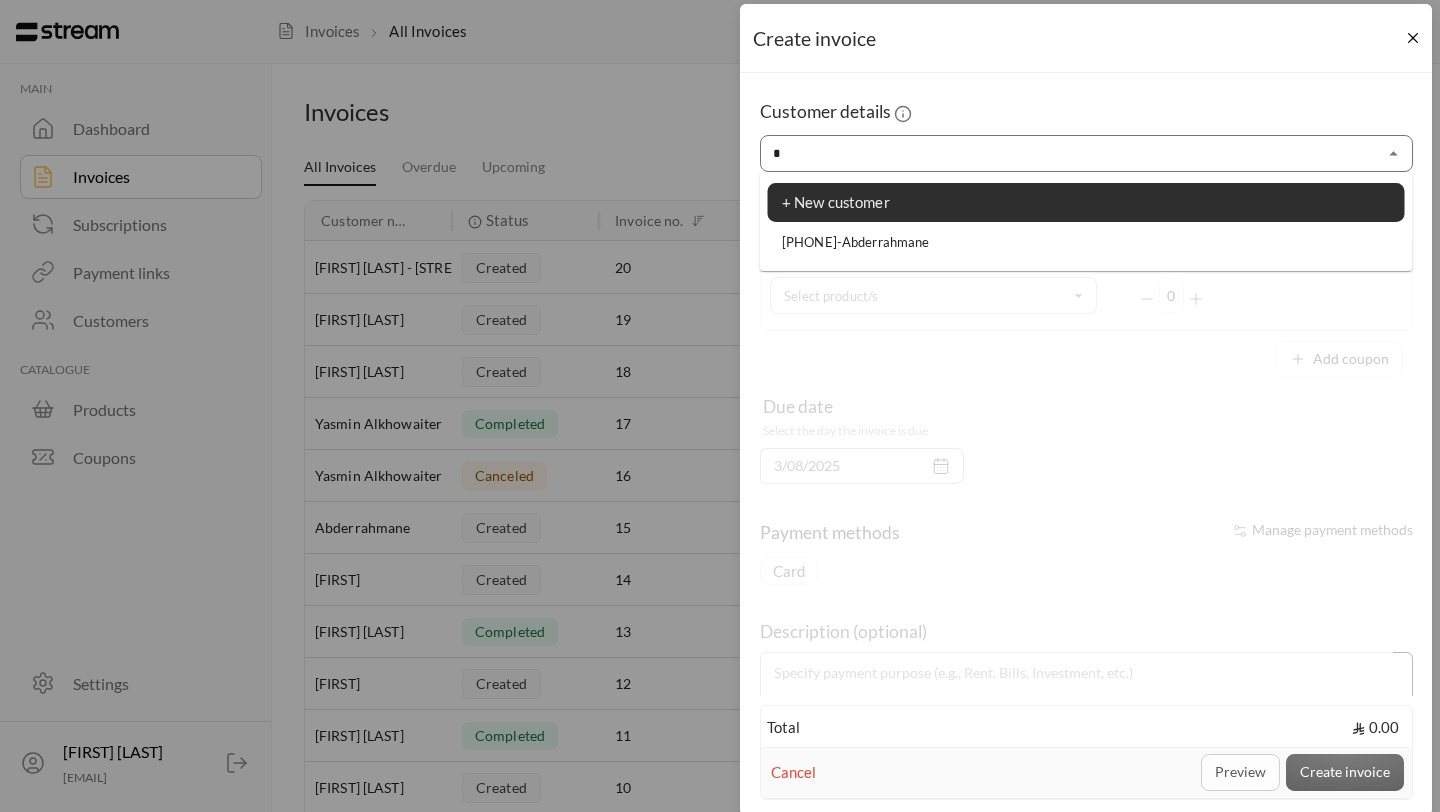 type 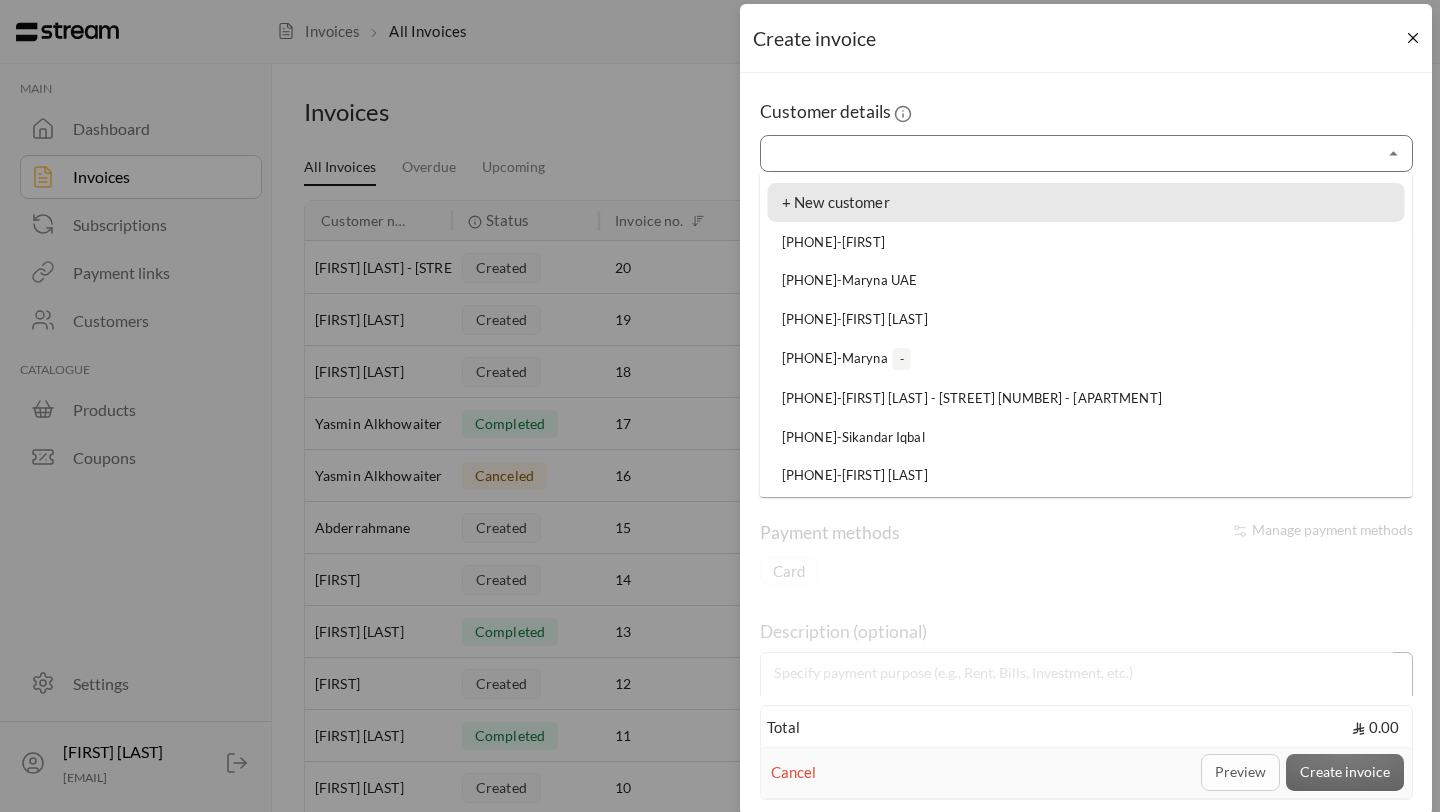 click on "+ New customer" at bounding box center [1086, 202] 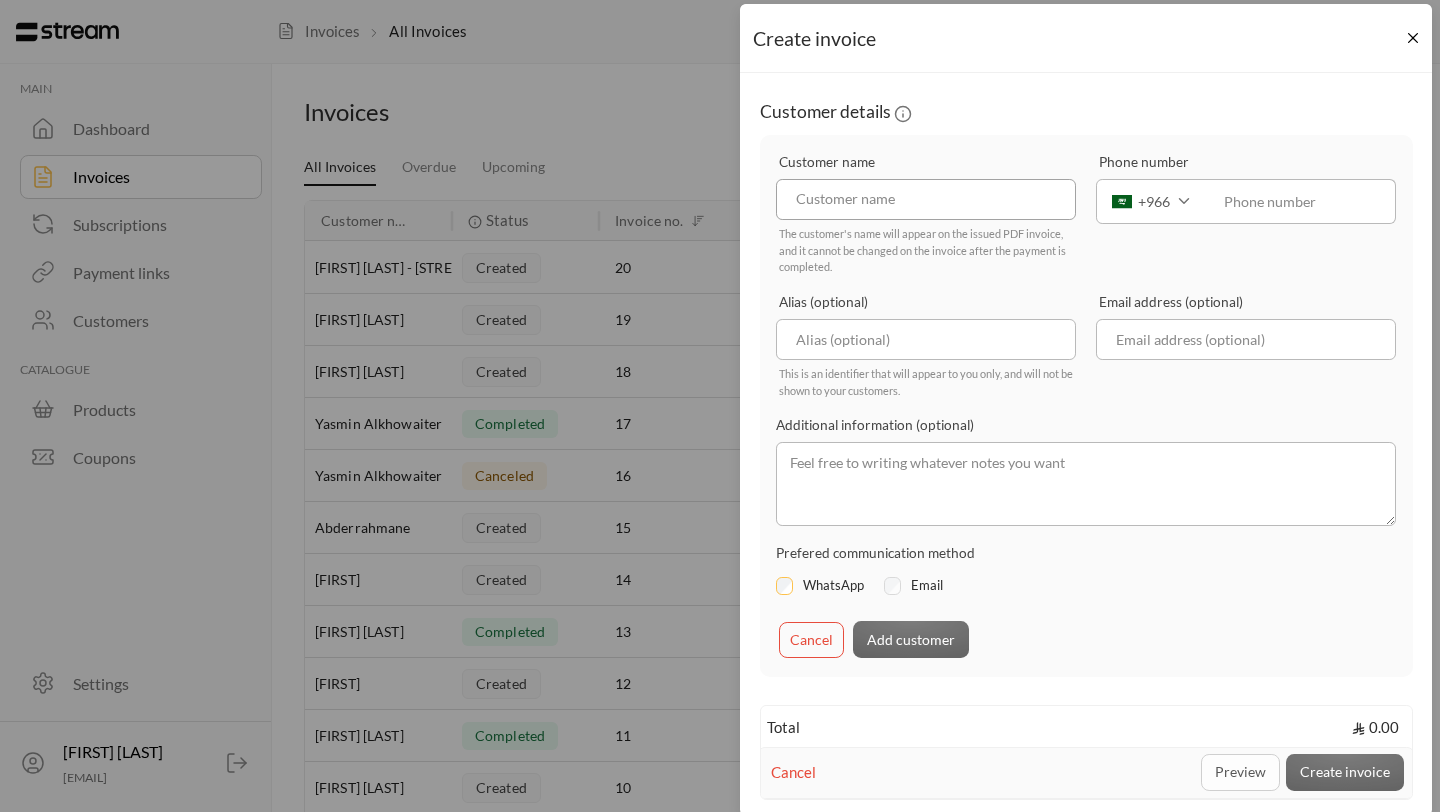 paste on "[FIRST] [LAST]" 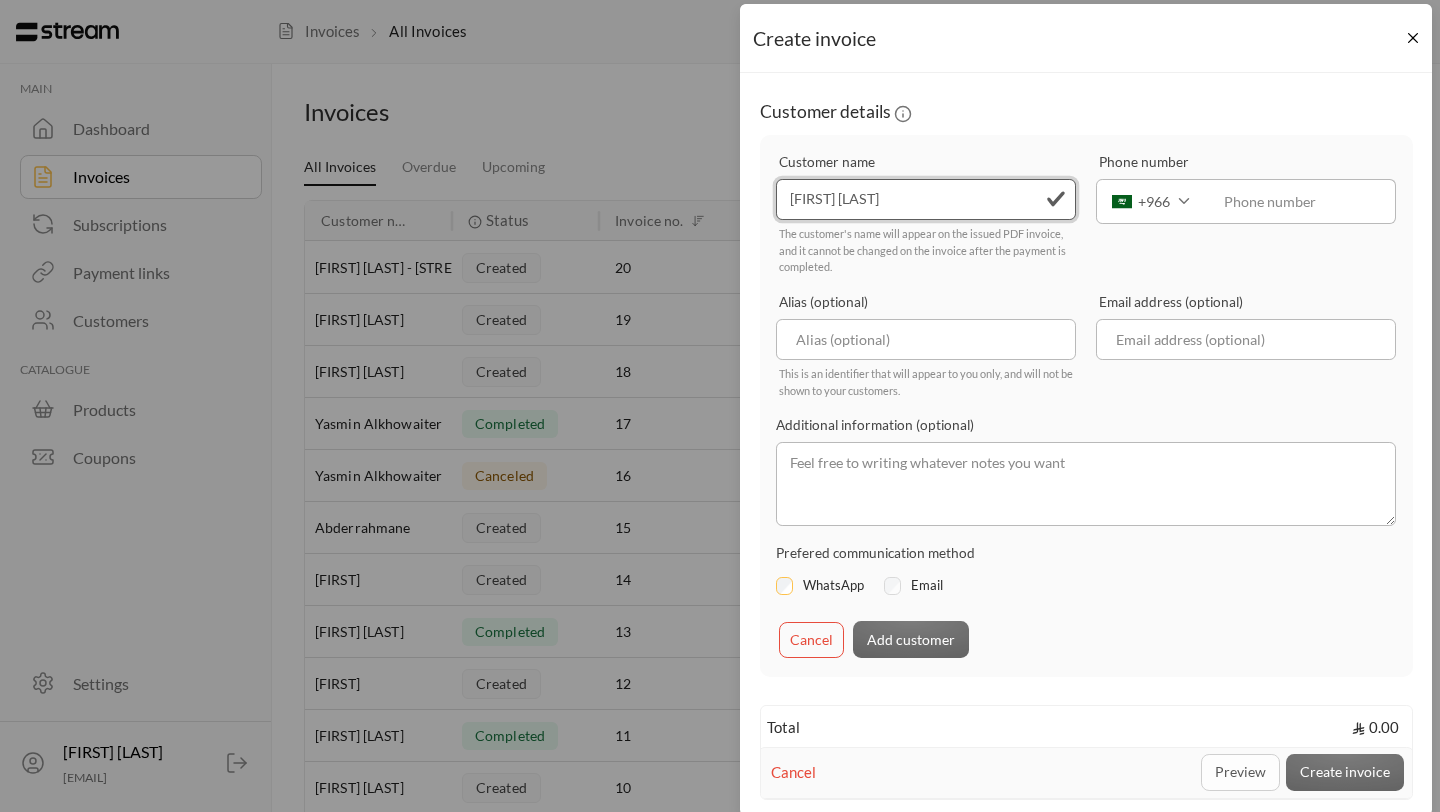 type on "[FIRST] [LAST]" 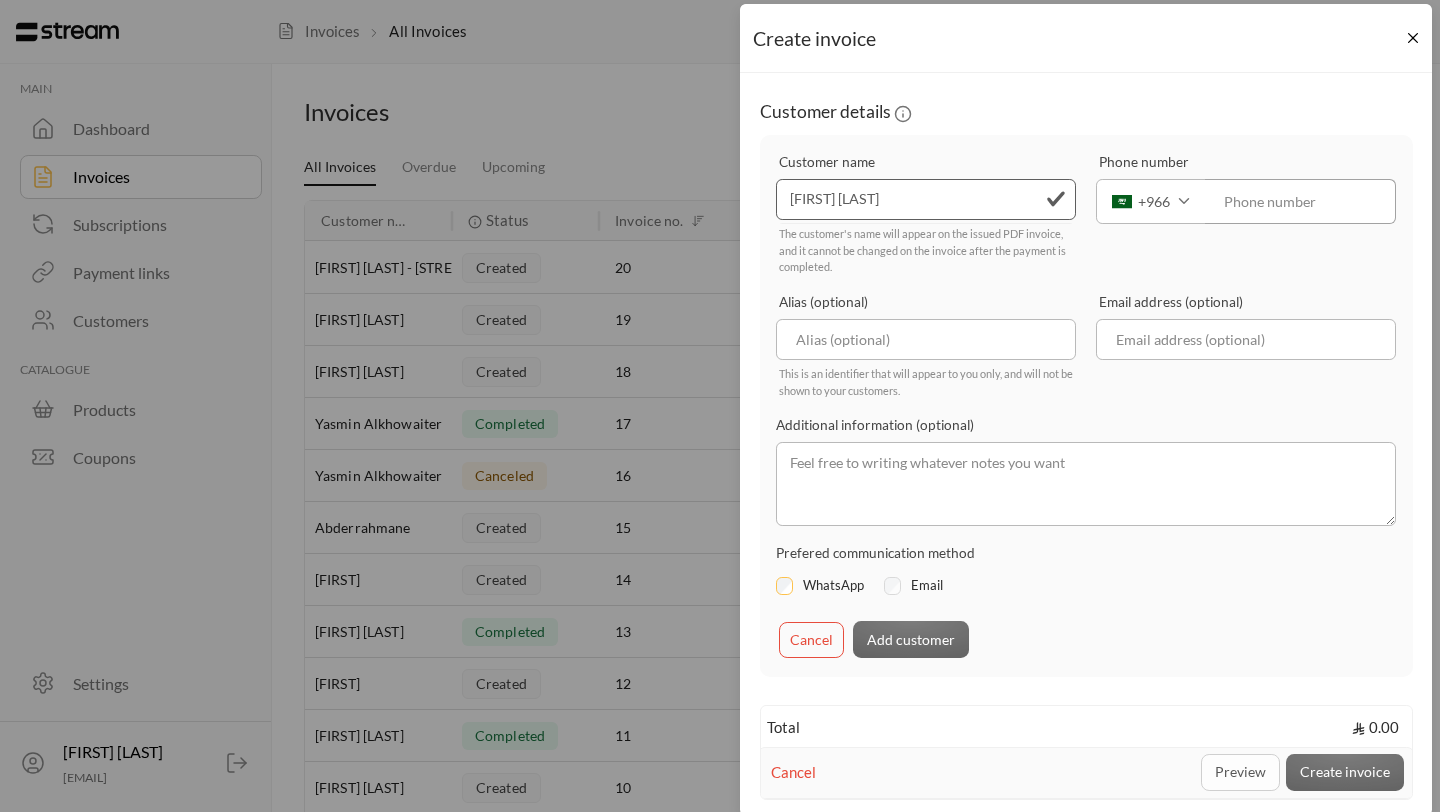 click at bounding box center (1301, 201) 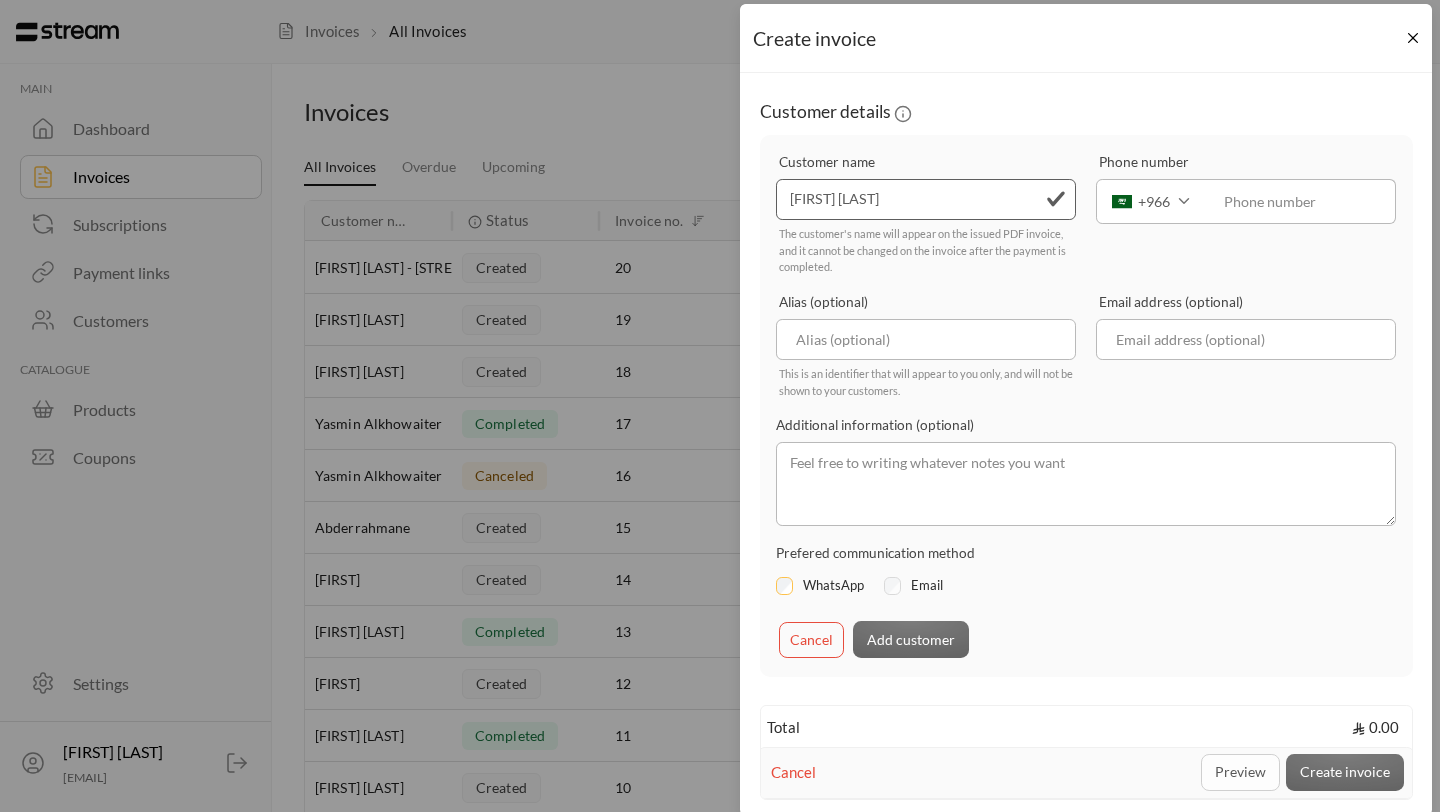 click on "+966" at bounding box center (1151, 201) 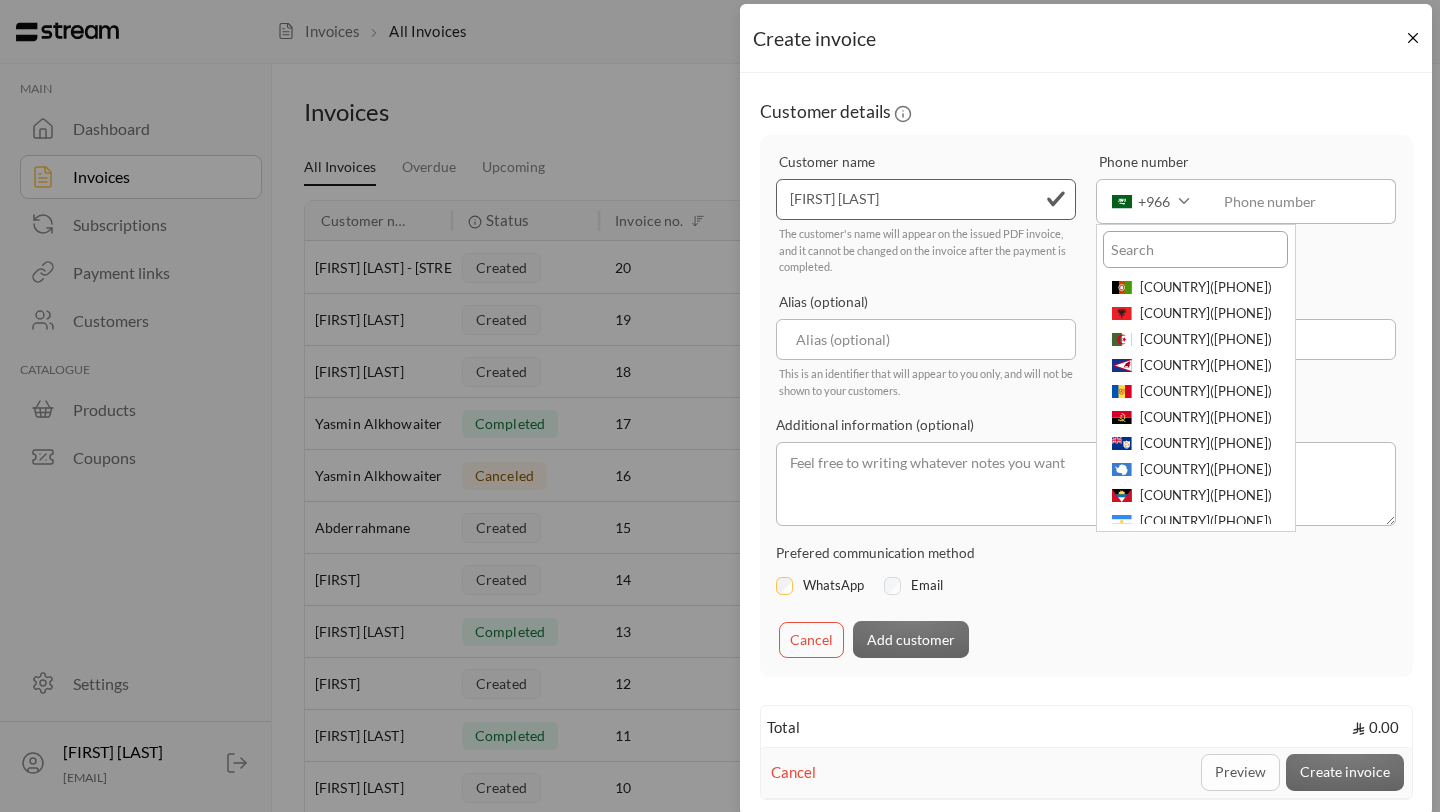 click at bounding box center [1195, 249] 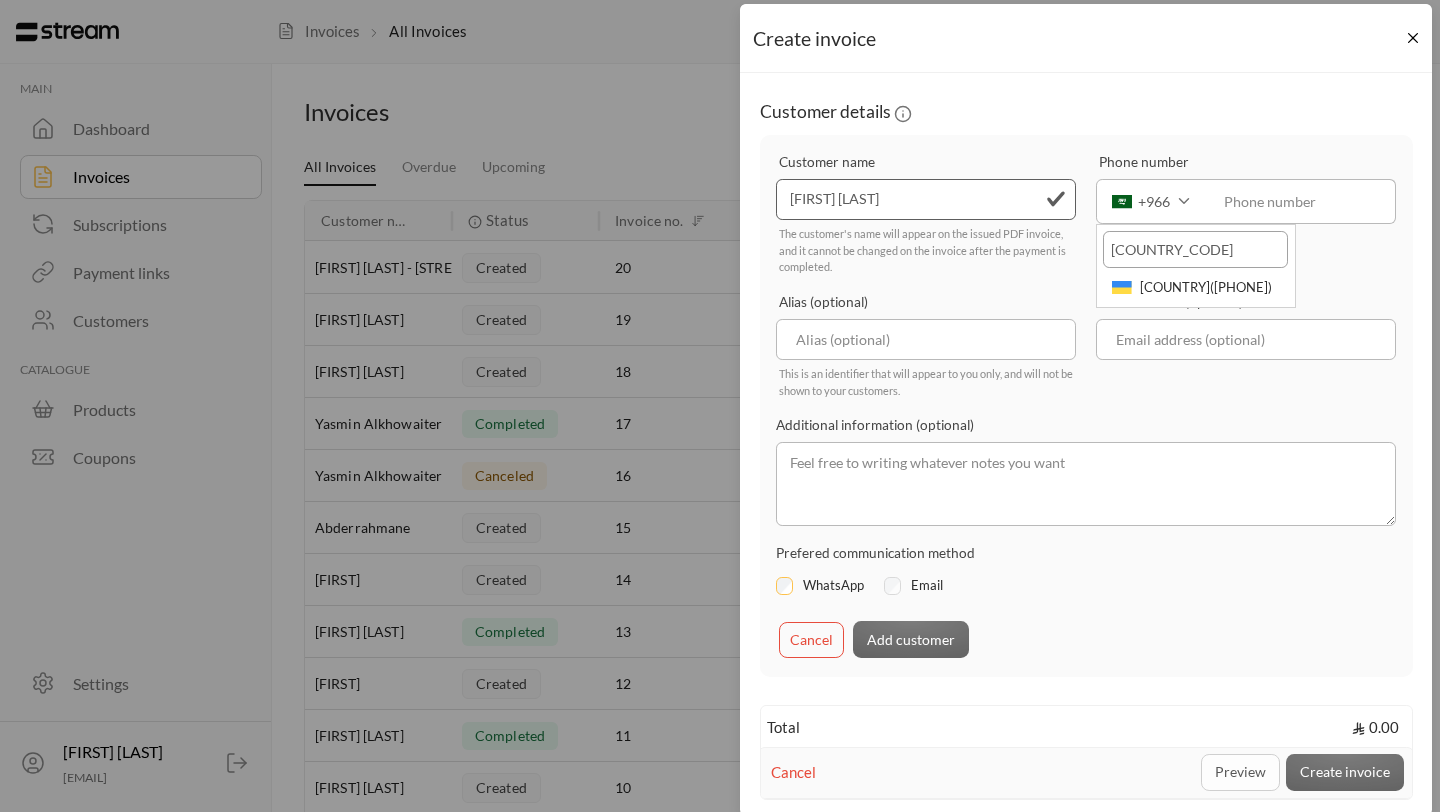 type on "u" 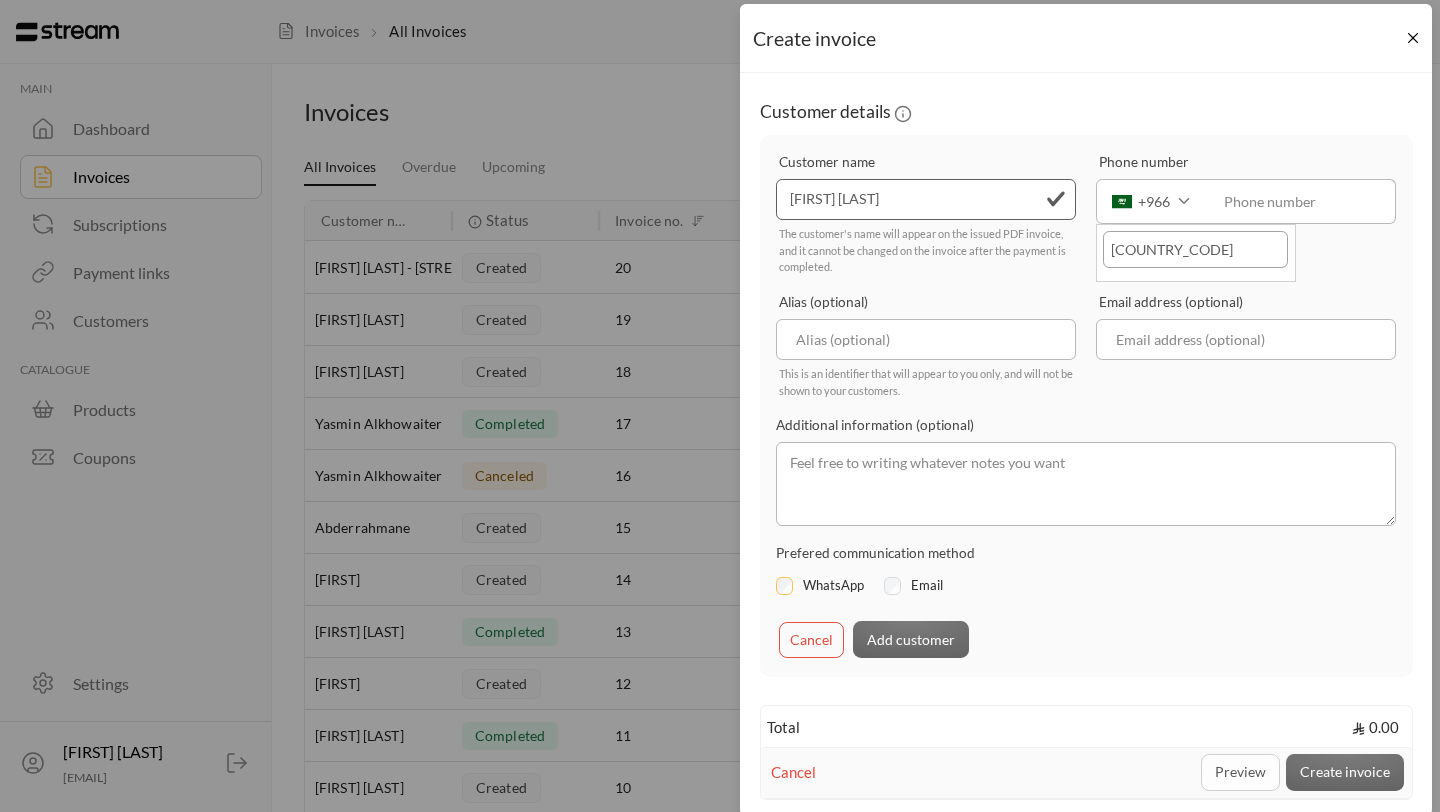 type on "g" 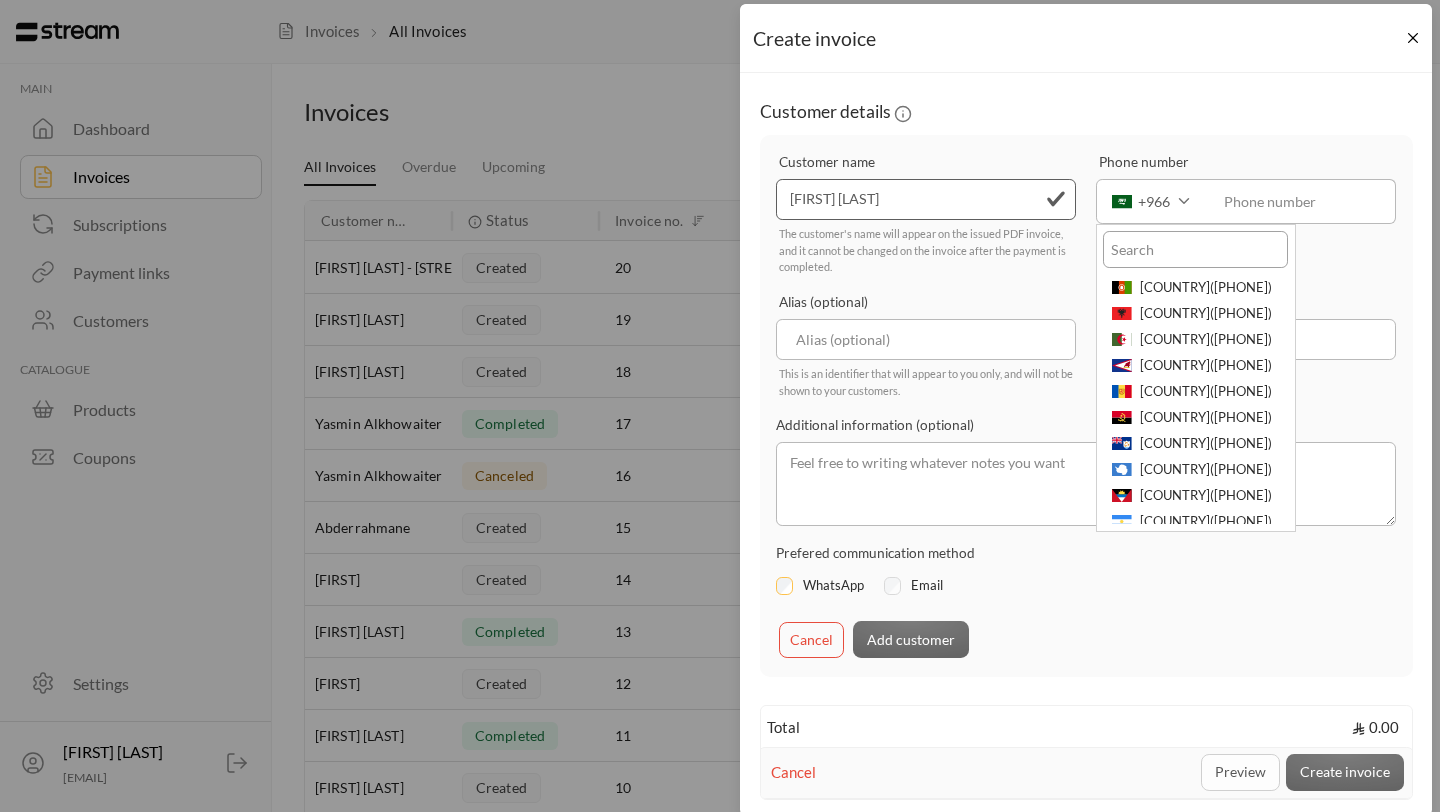 type on "I" 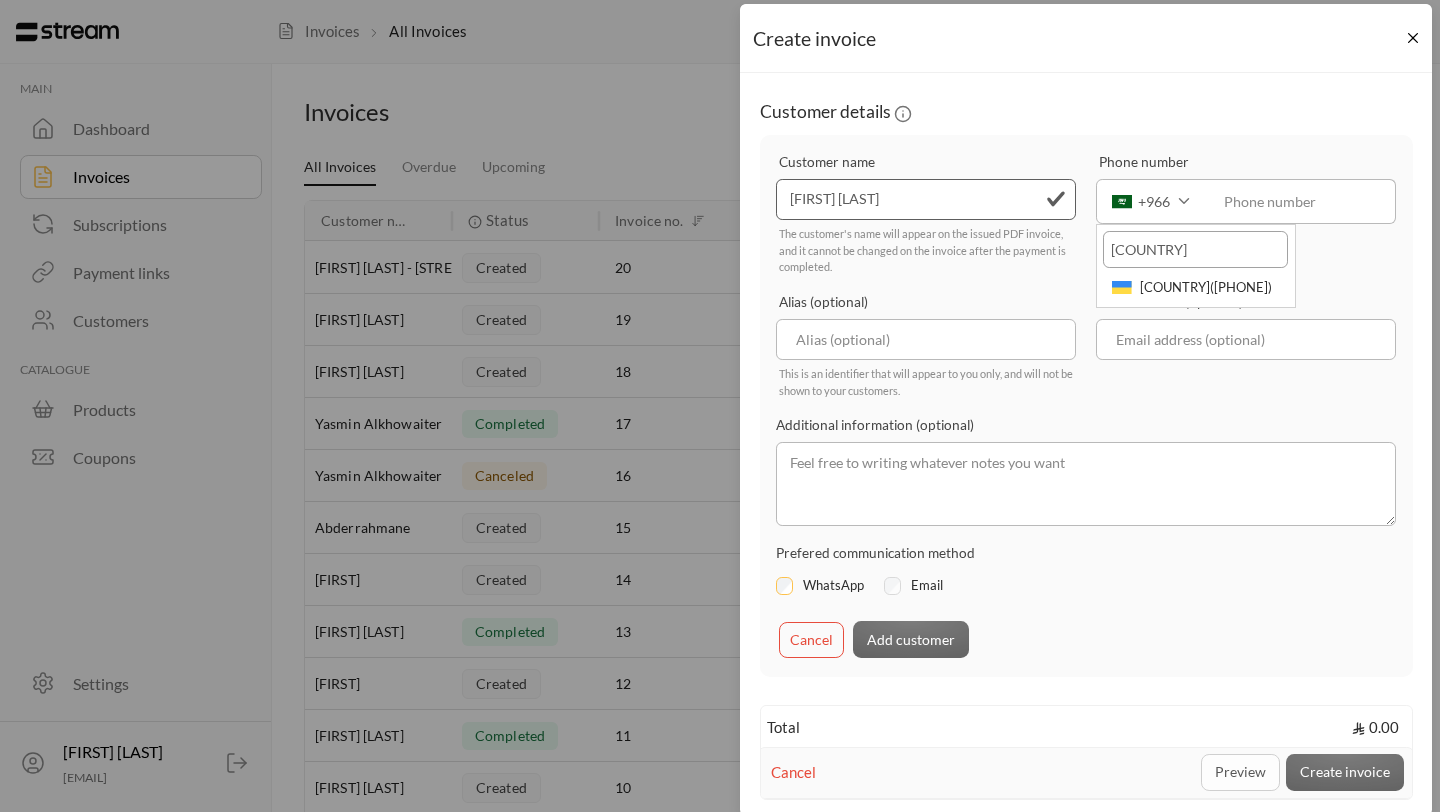 type on "[COUNTRY_CODE]" 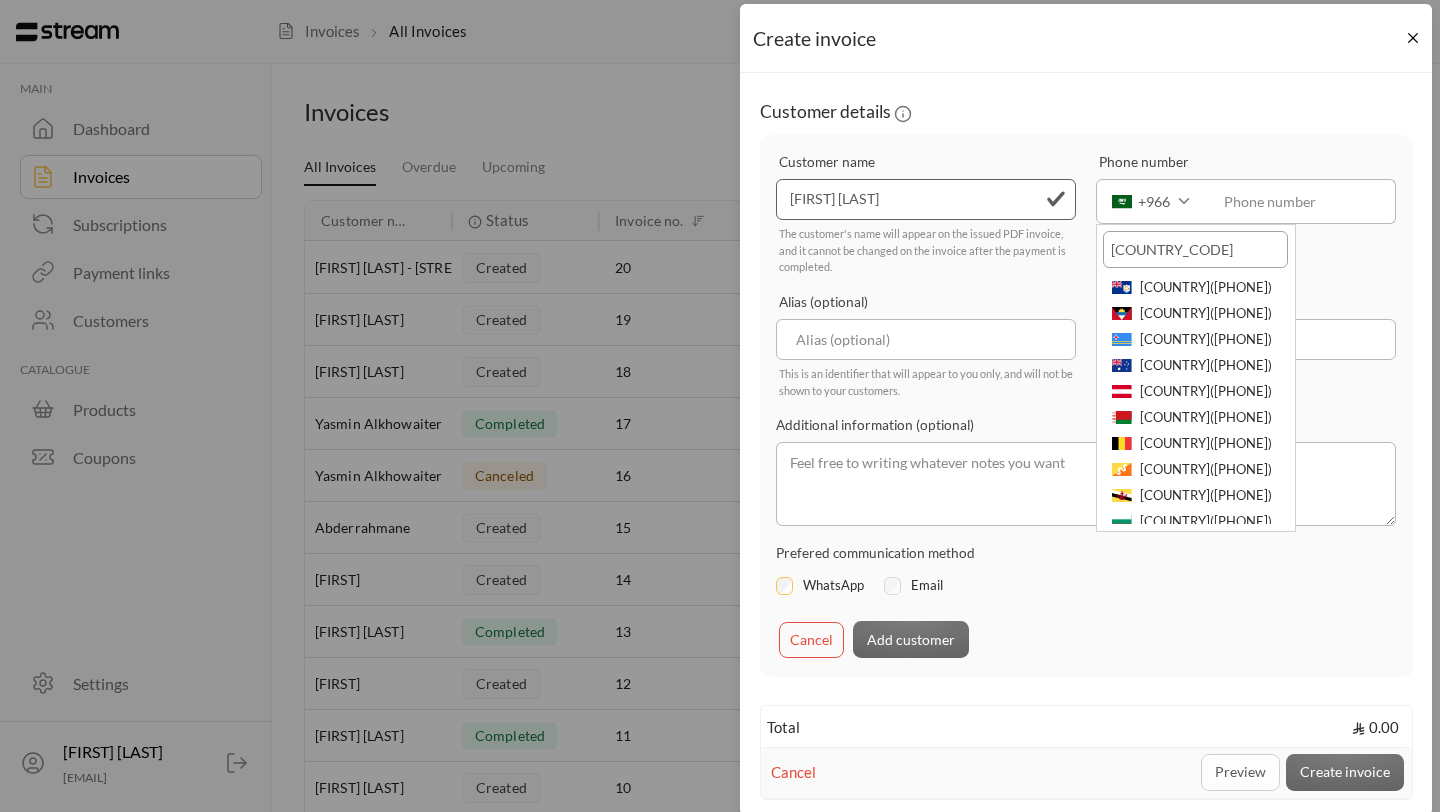 type 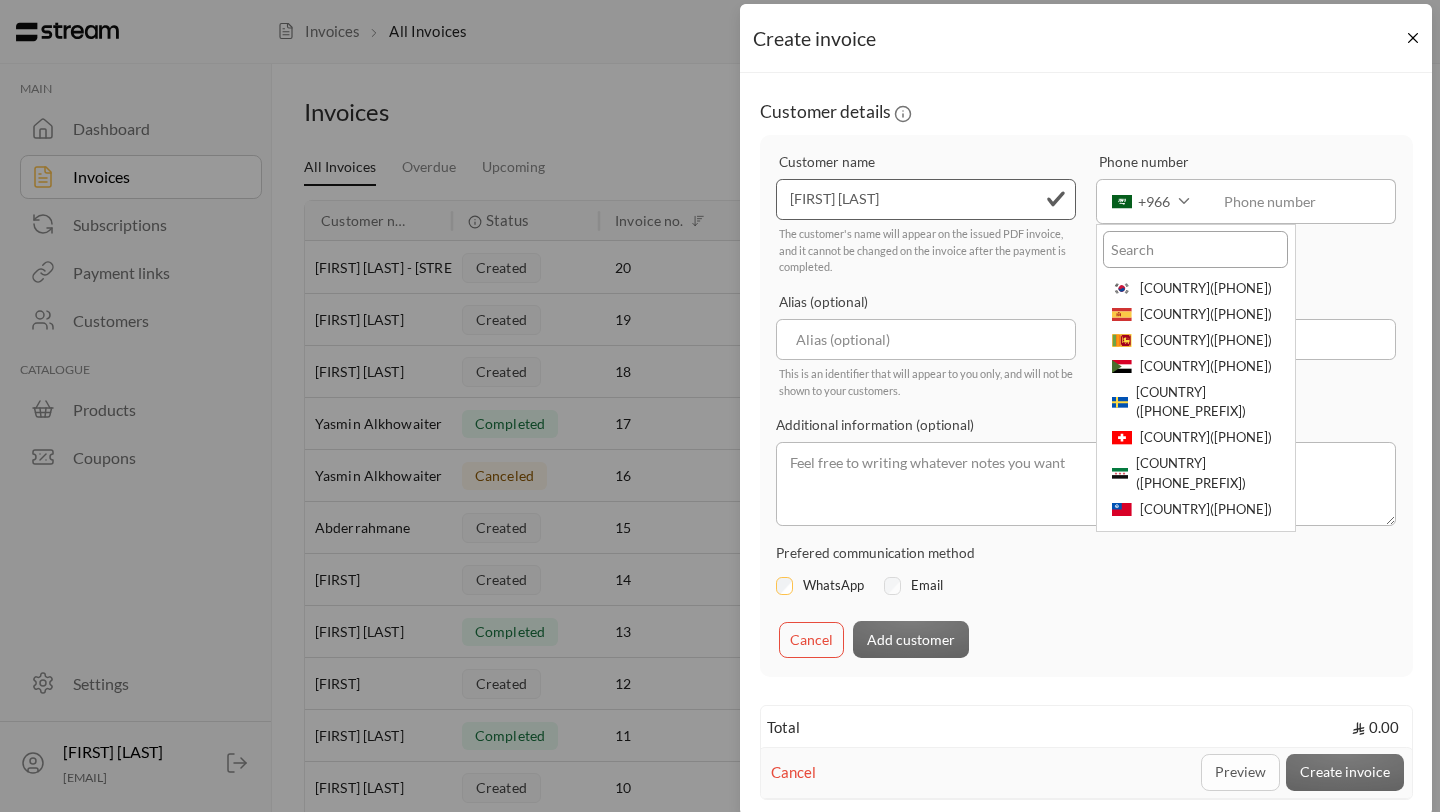 scroll, scrollTop: 4589, scrollLeft: 0, axis: vertical 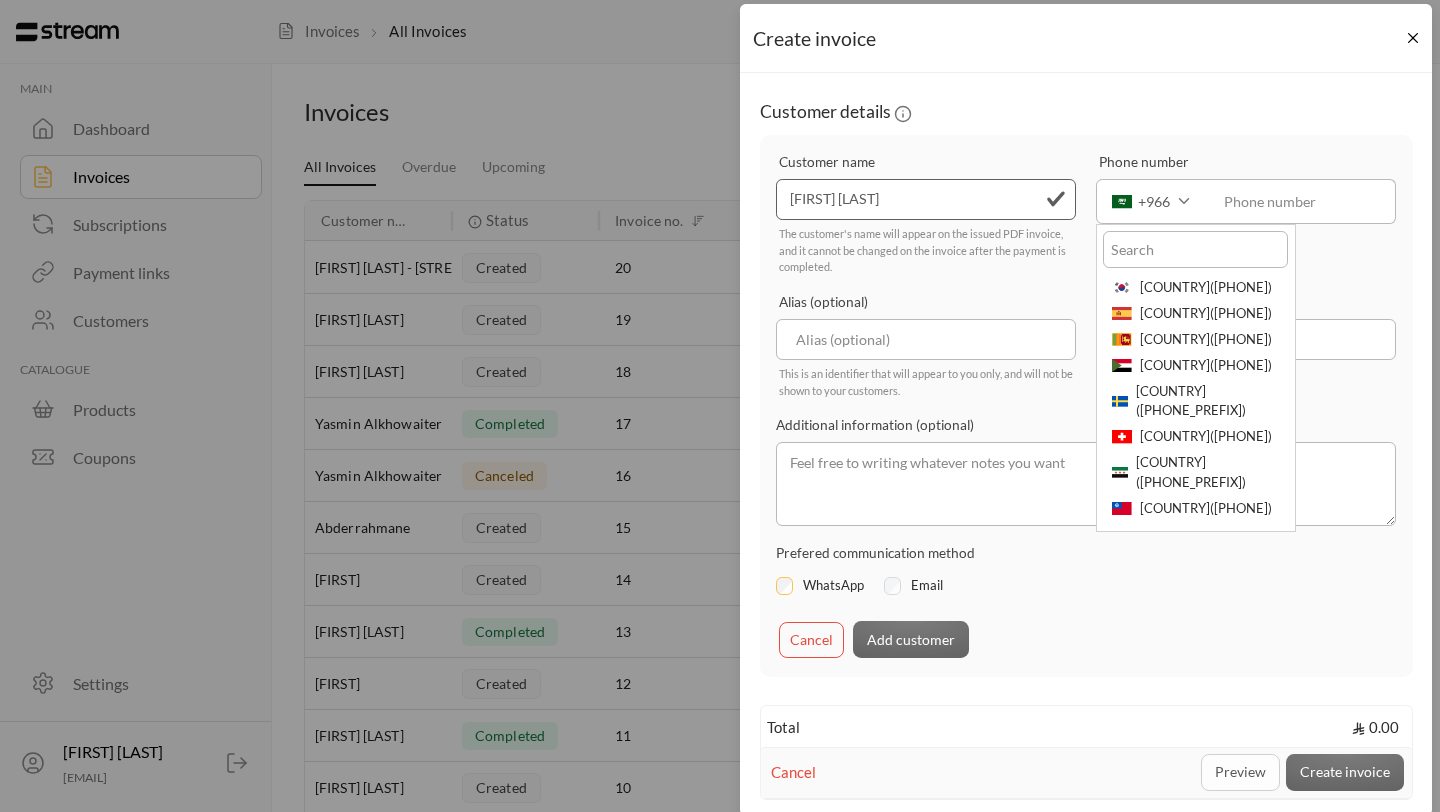 click on "[COUNTRY]" at bounding box center [1195, 1015] 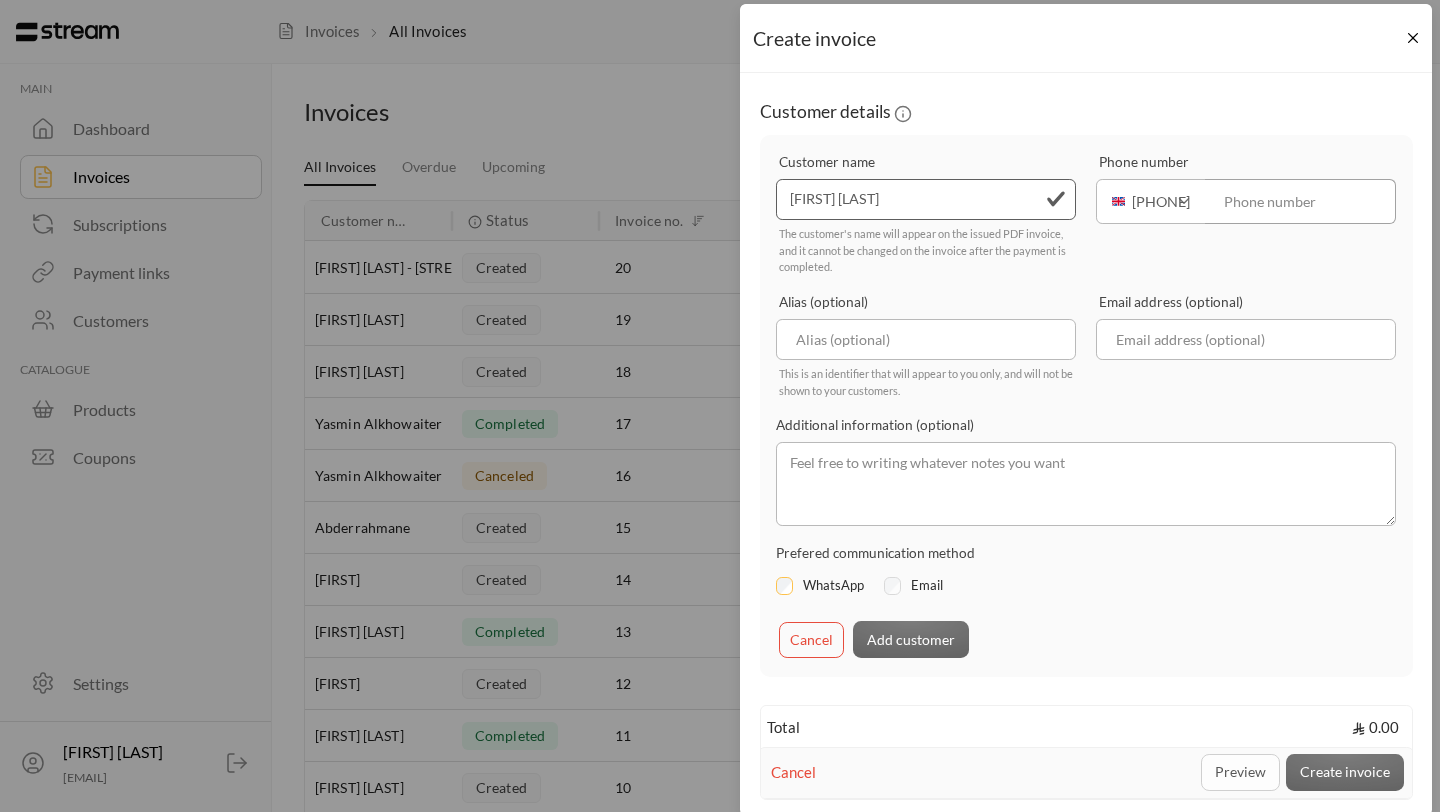 click at bounding box center (1301, 201) 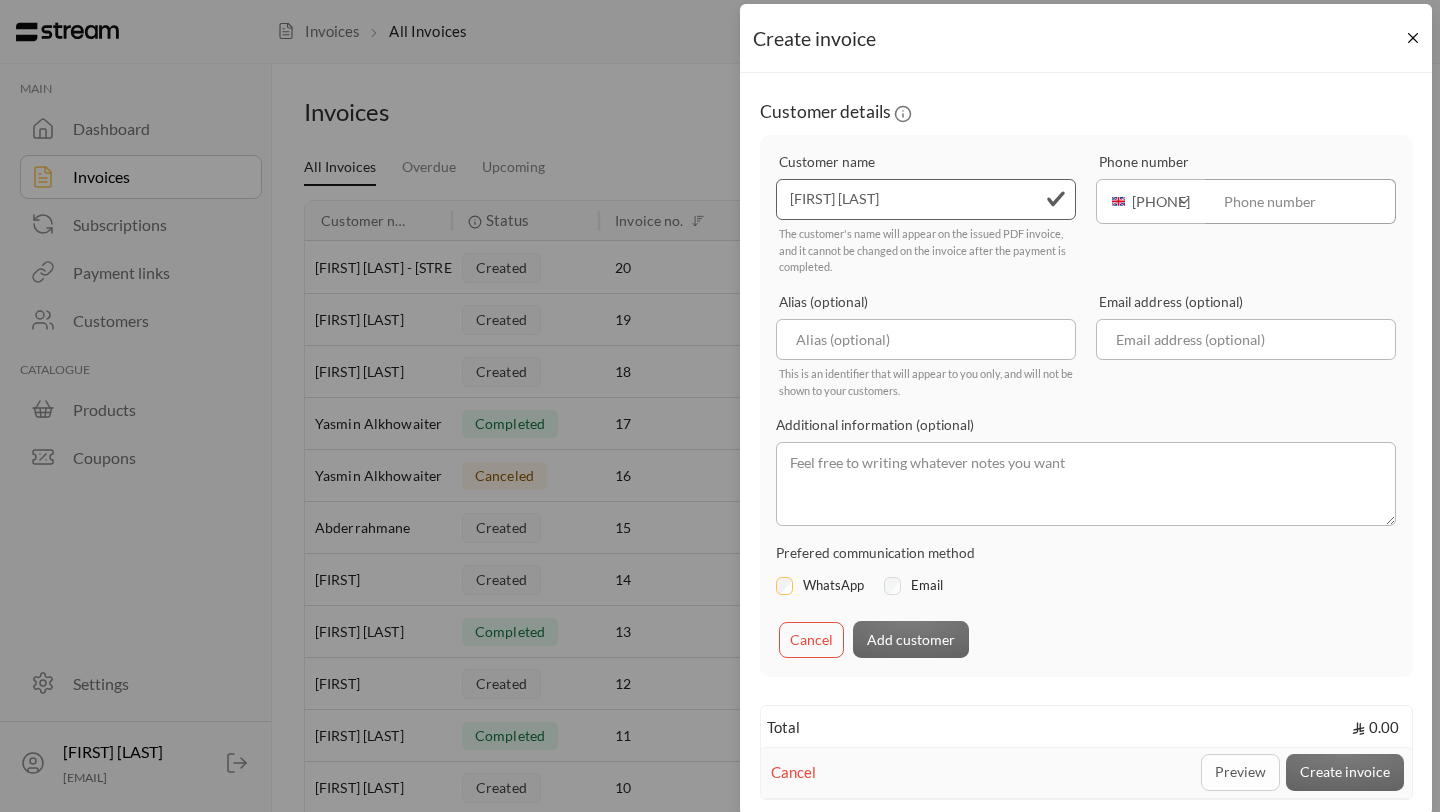 paste on "[PHONE]" 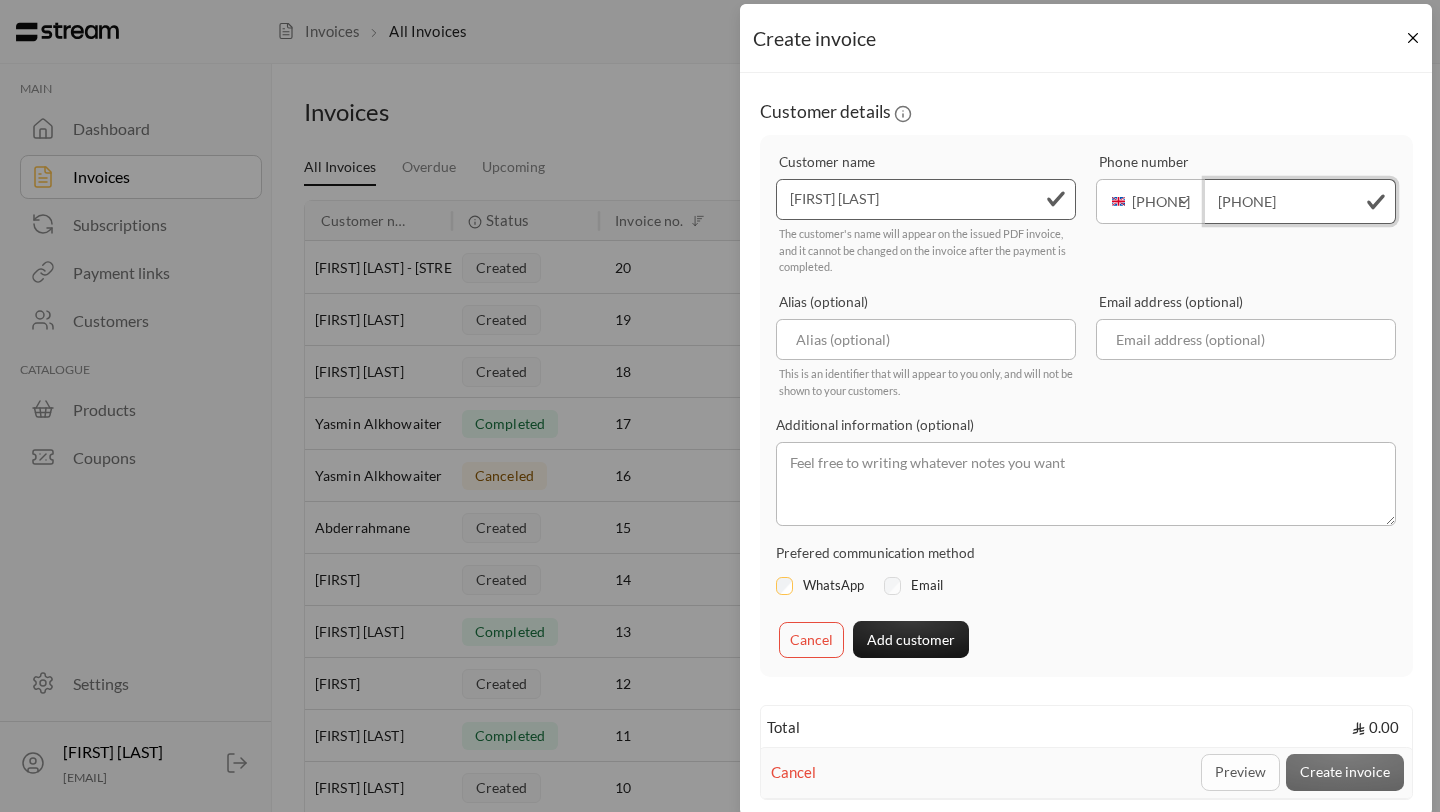 type on "[PHONE]" 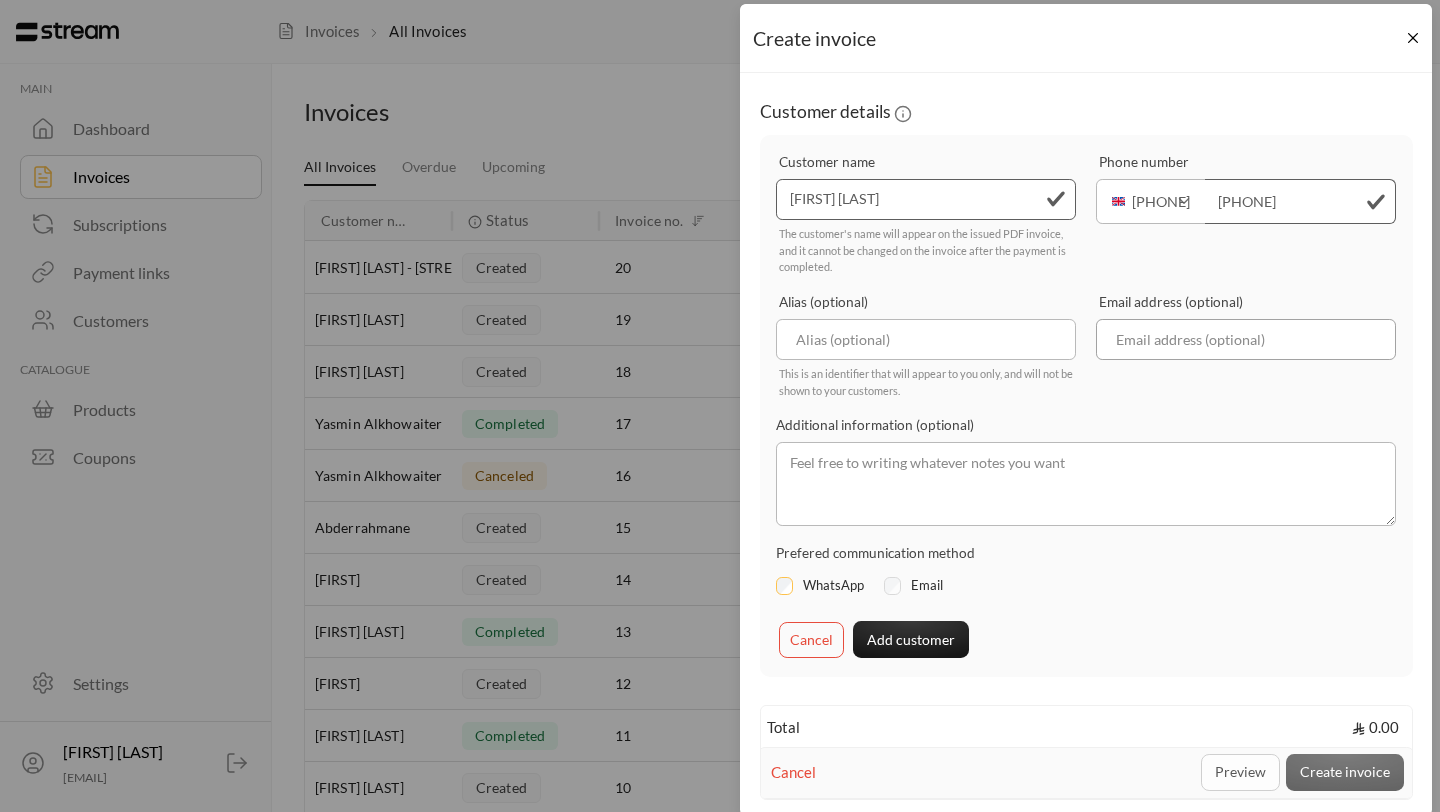 click on "Email" at bounding box center [1246, 339] 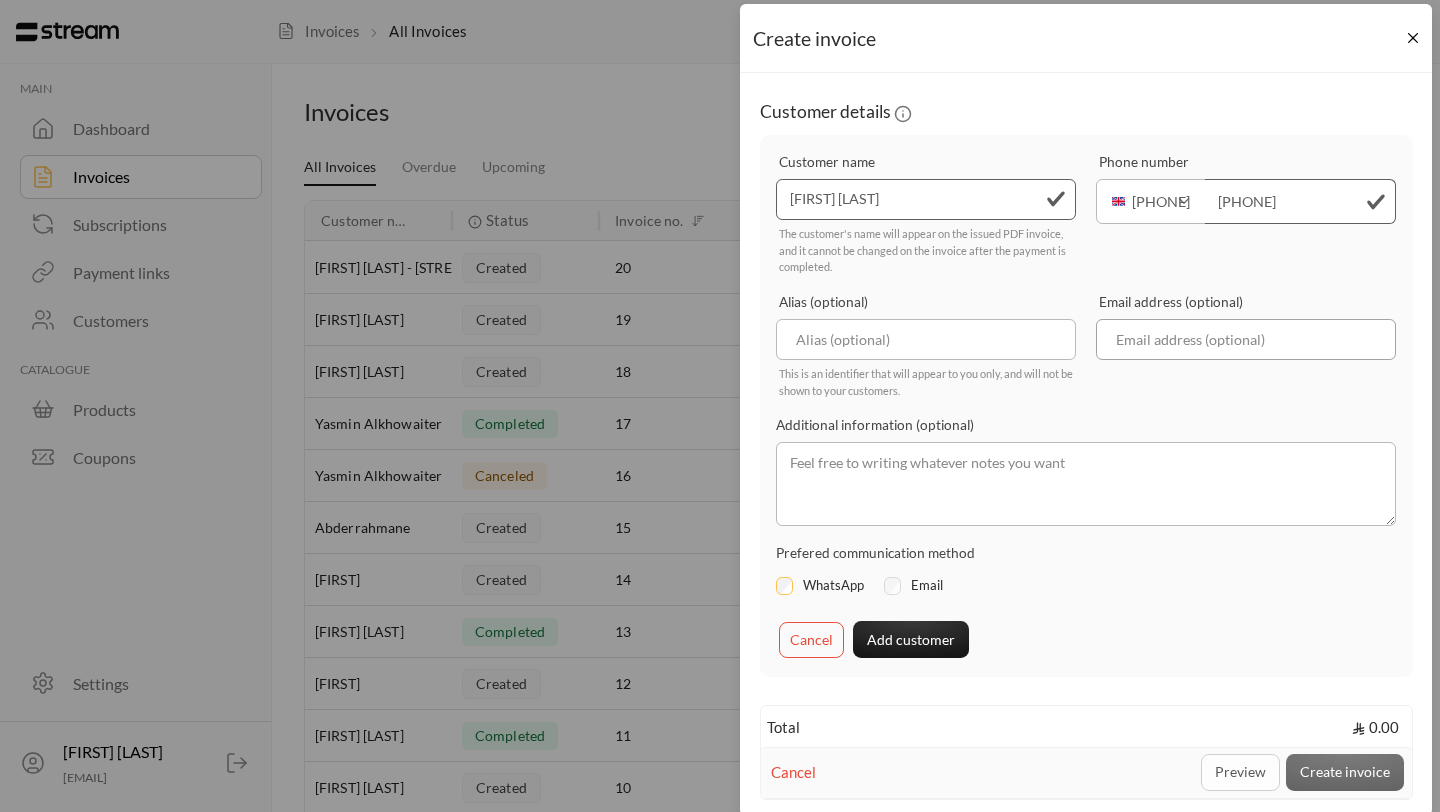 paste on "[EMAIL]" 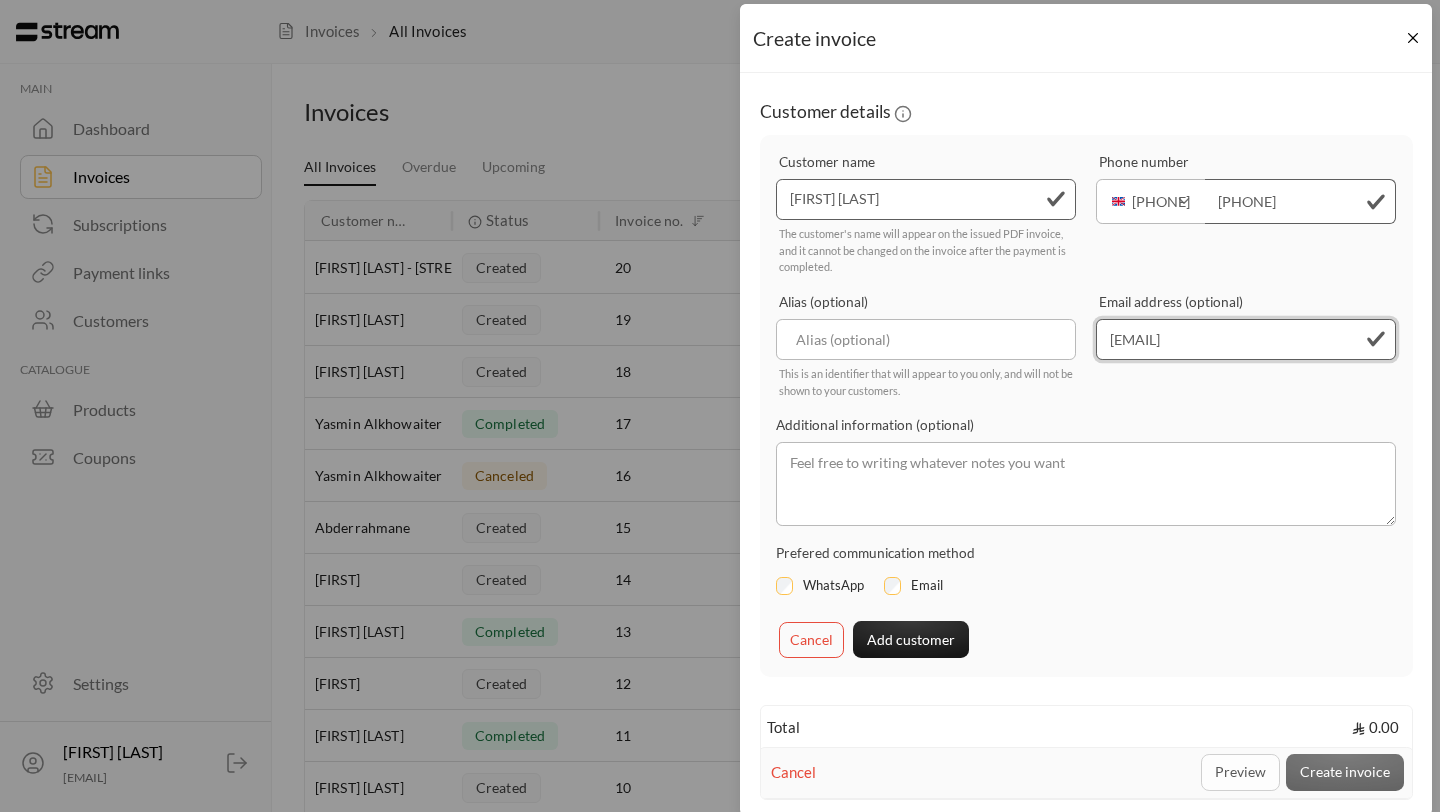 type on "[EMAIL]" 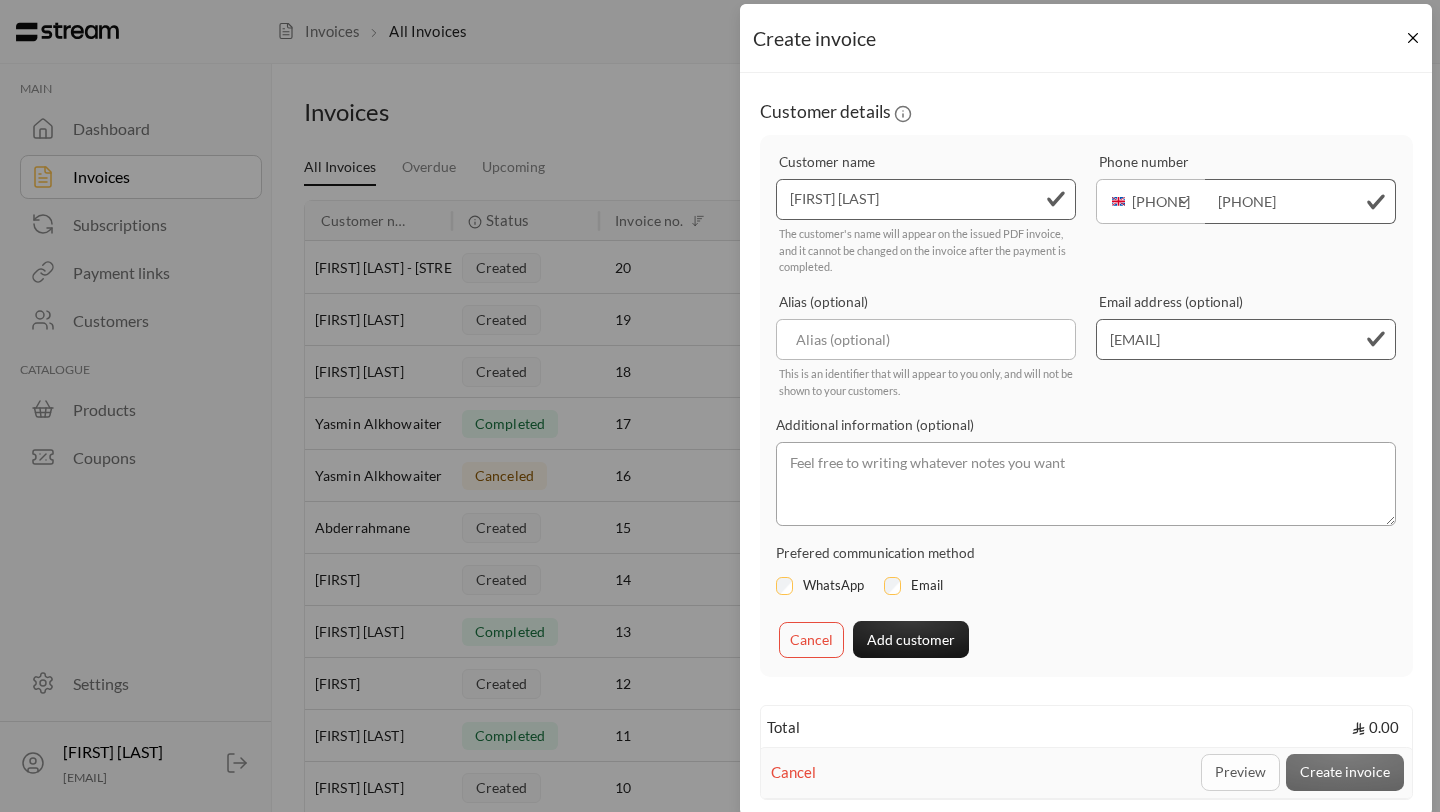 click at bounding box center [1086, 484] 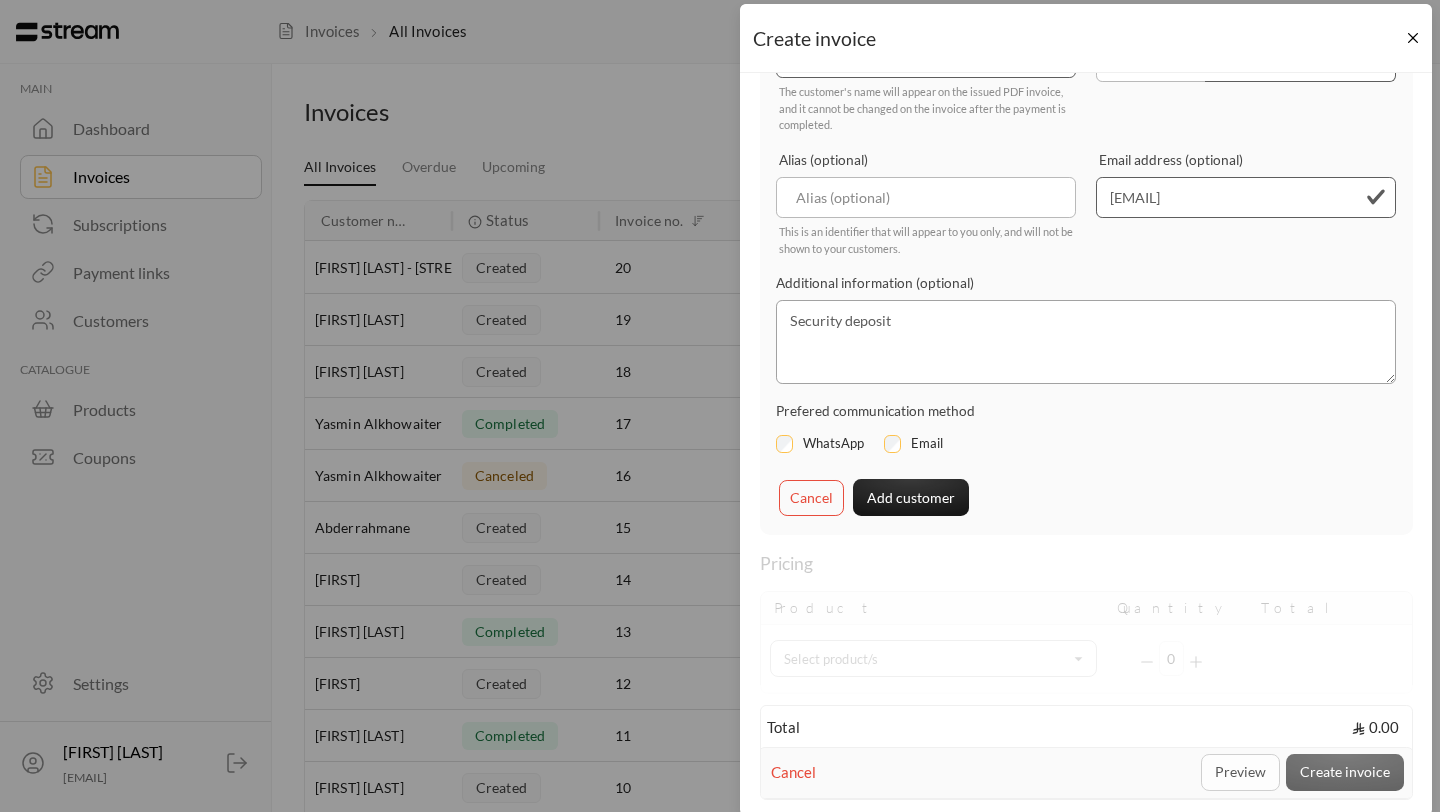 scroll, scrollTop: 141, scrollLeft: 0, axis: vertical 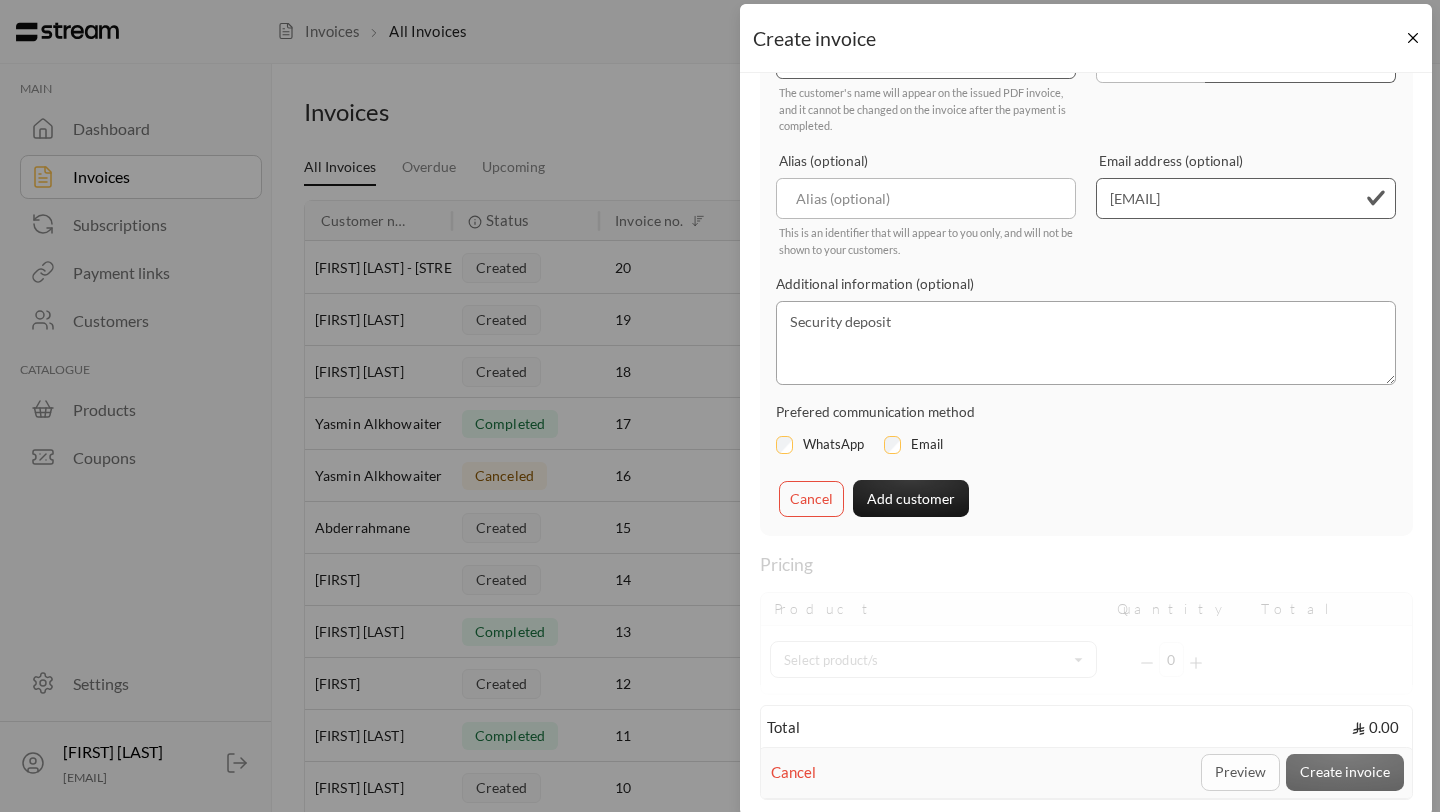 type on "Security deposit" 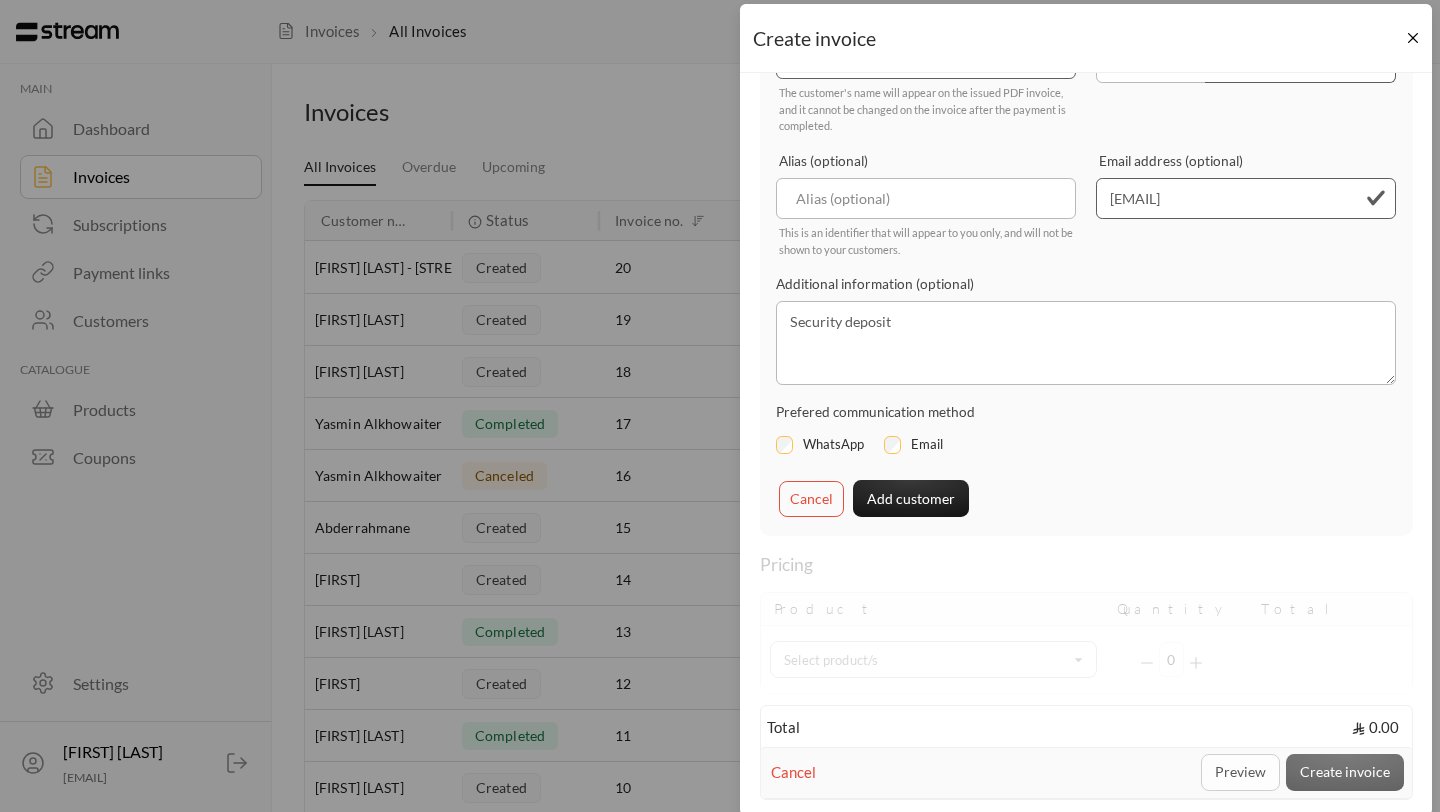 click on "Total   0.00" at bounding box center [1086, 731] 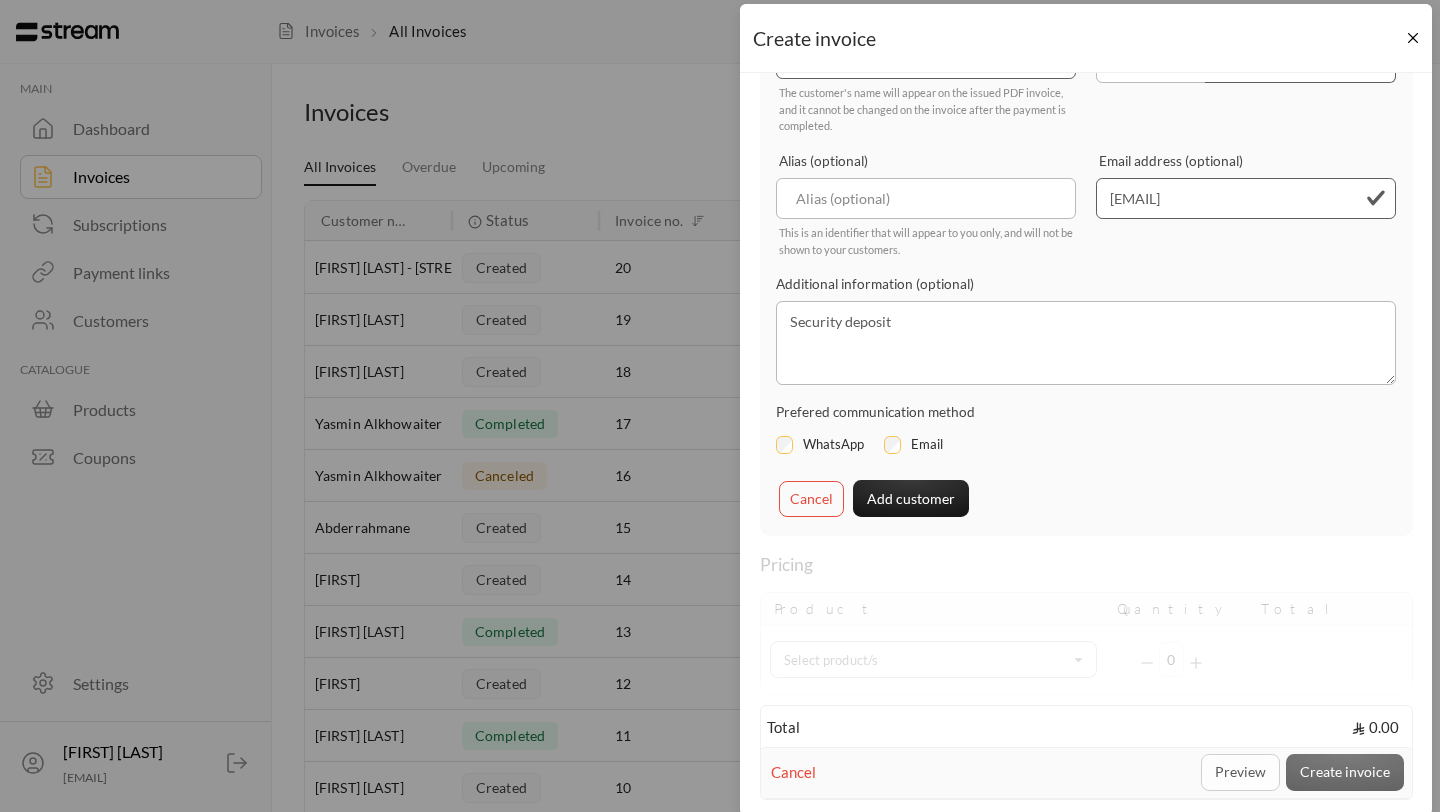 click on "0.00" at bounding box center (1375, 728) 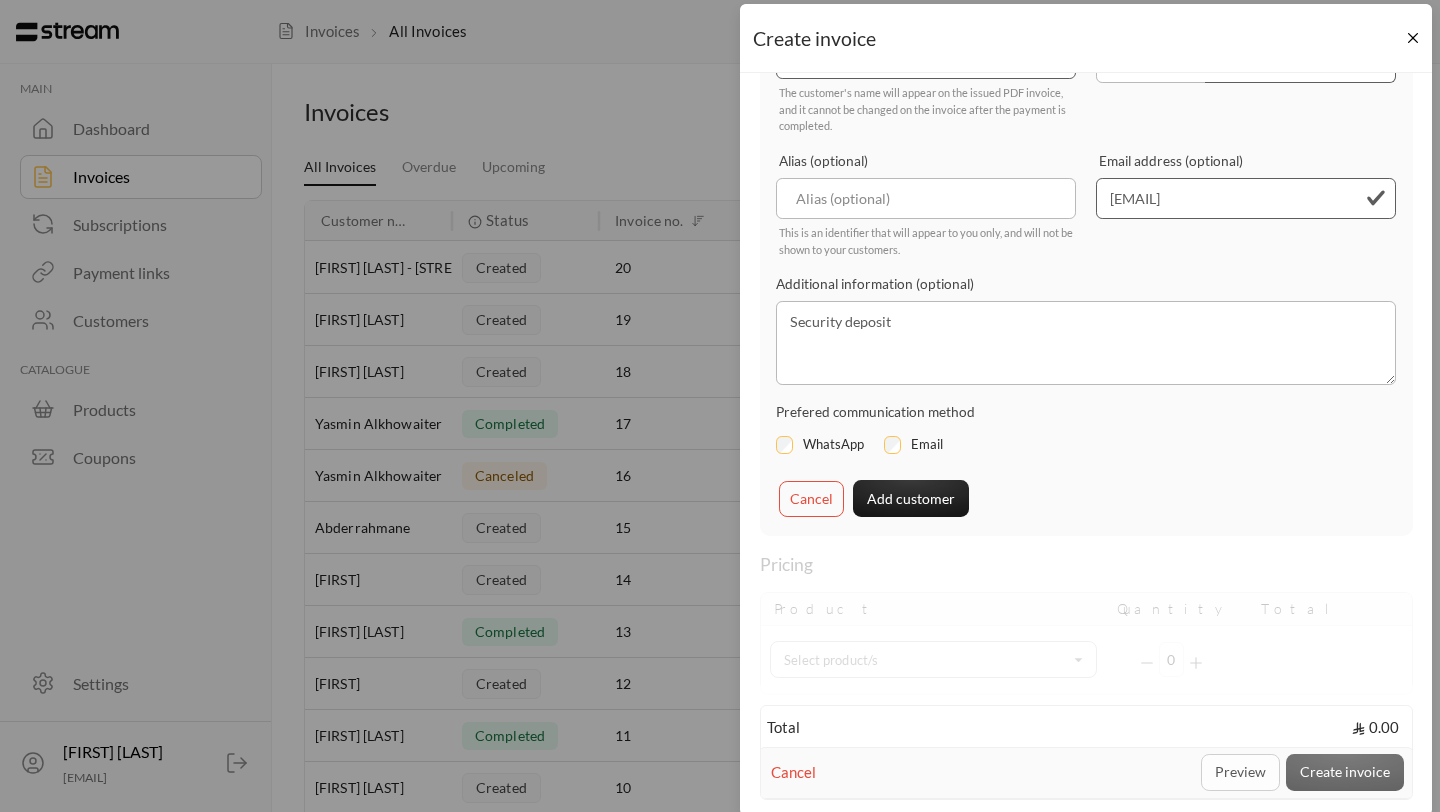 click on "Total" at bounding box center (783, 728) 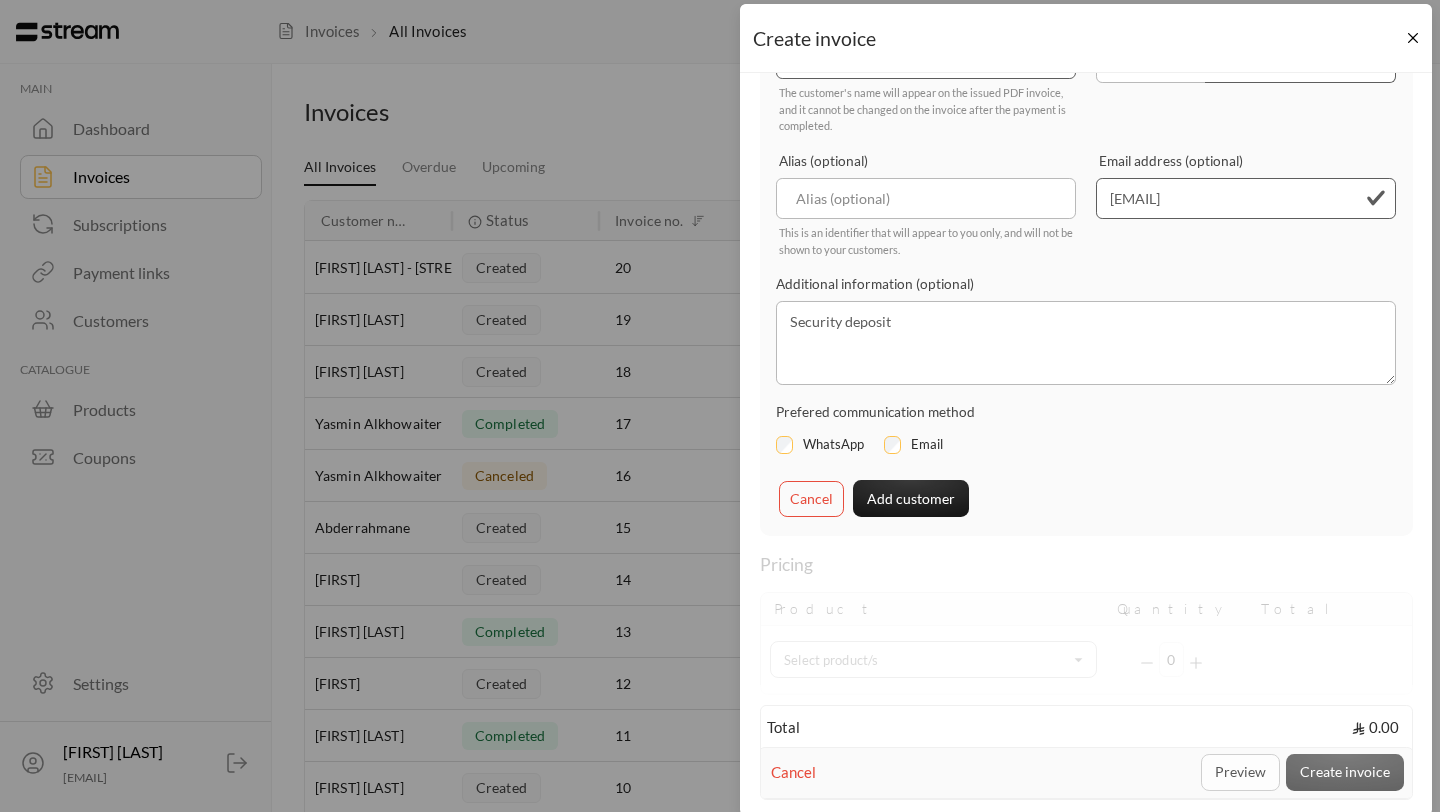click 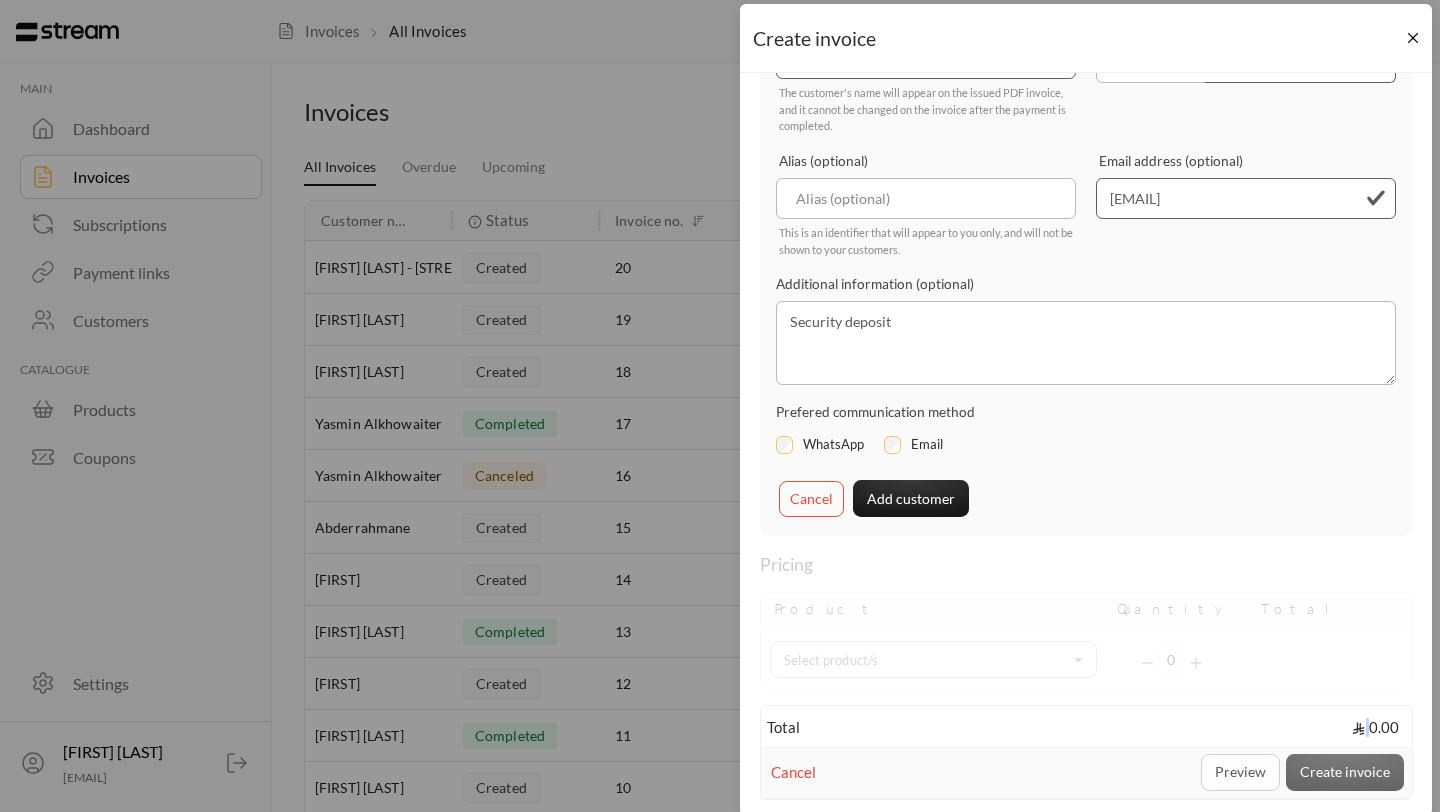 click 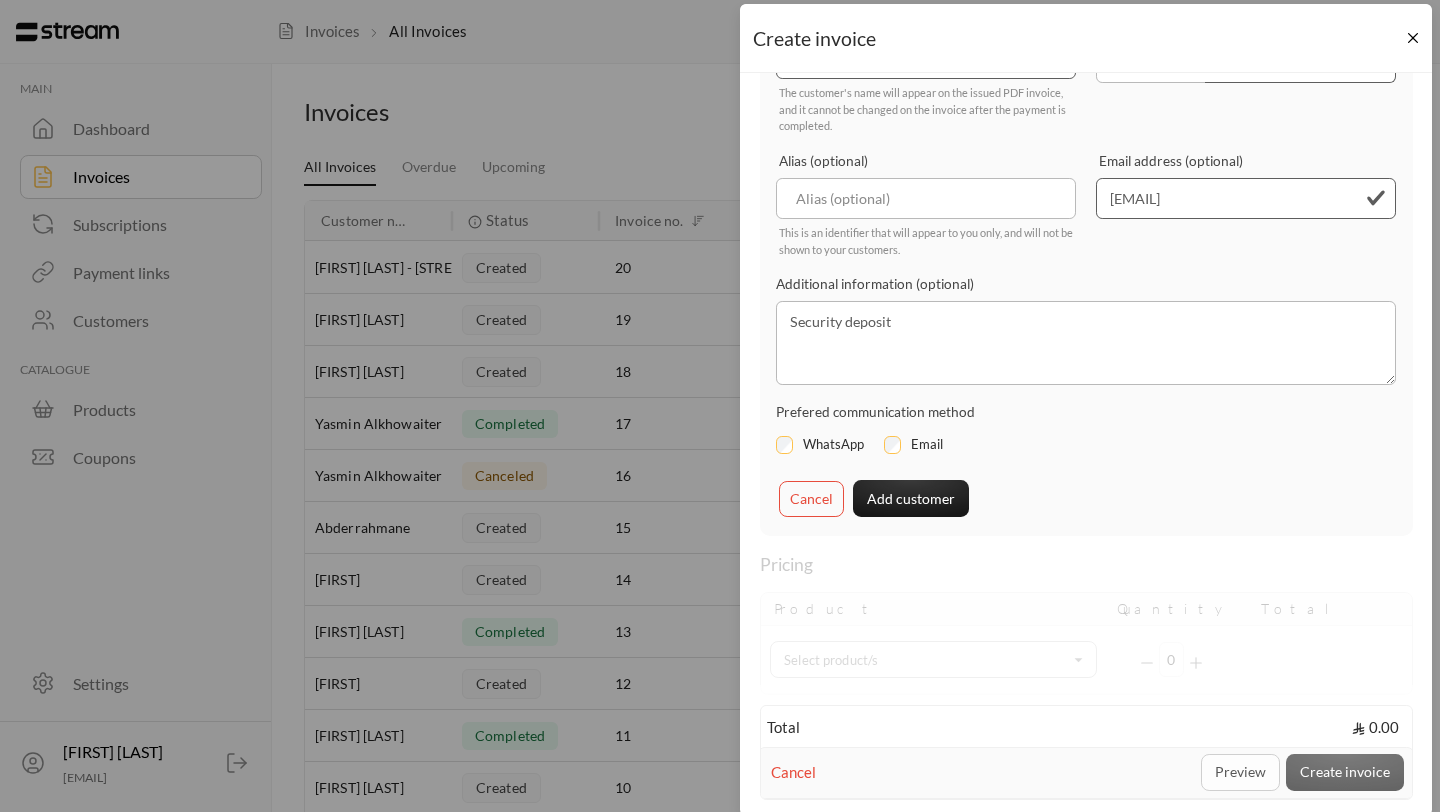 click 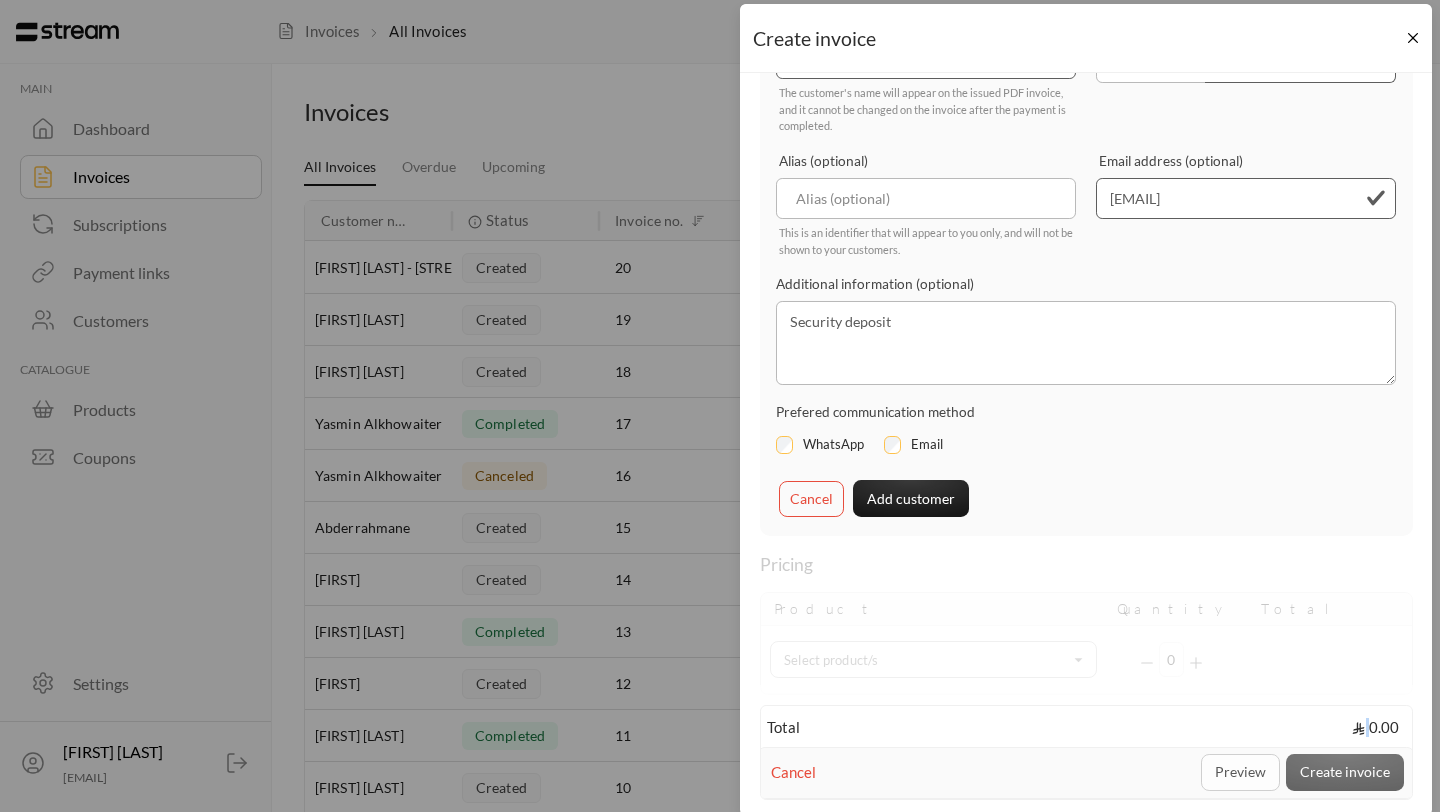 click 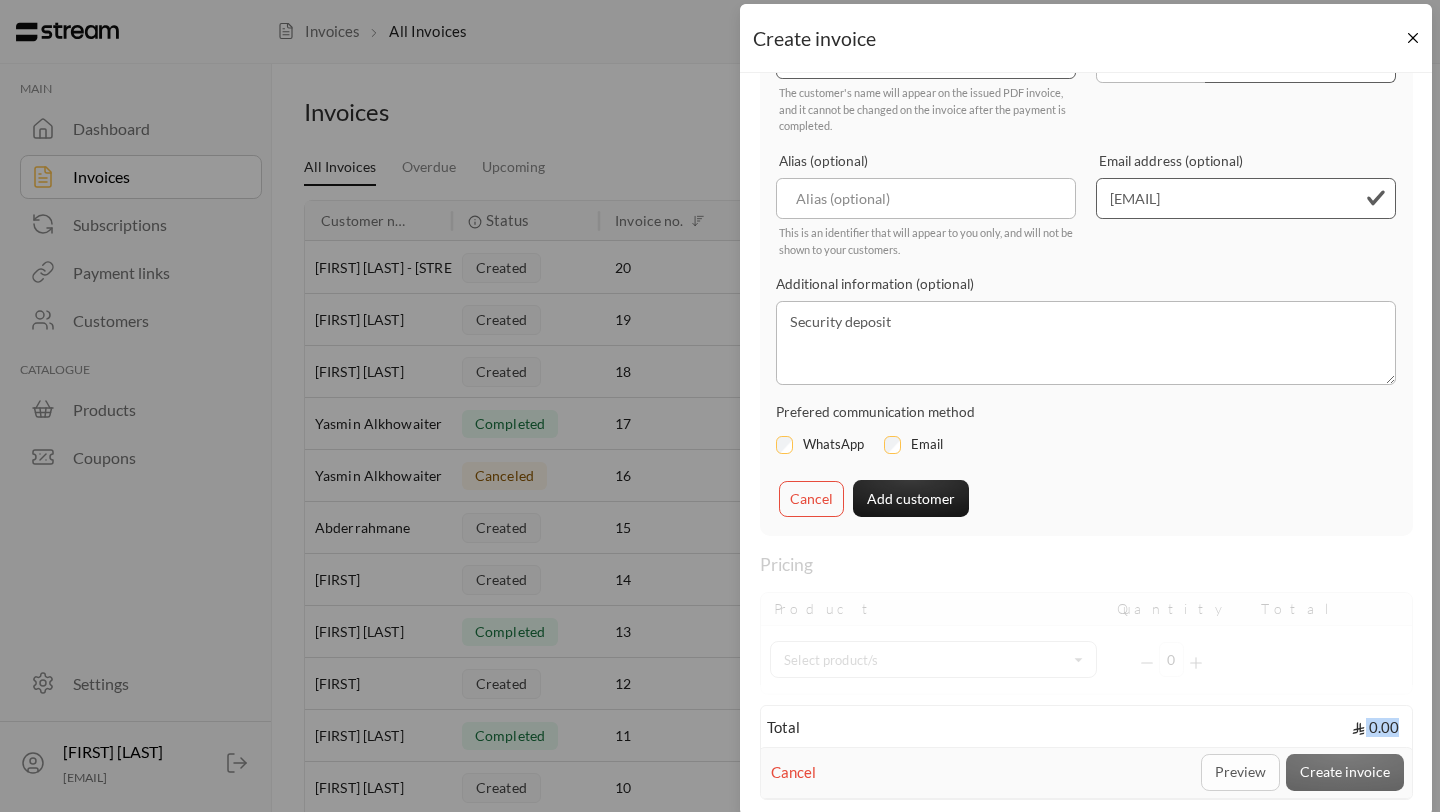 click 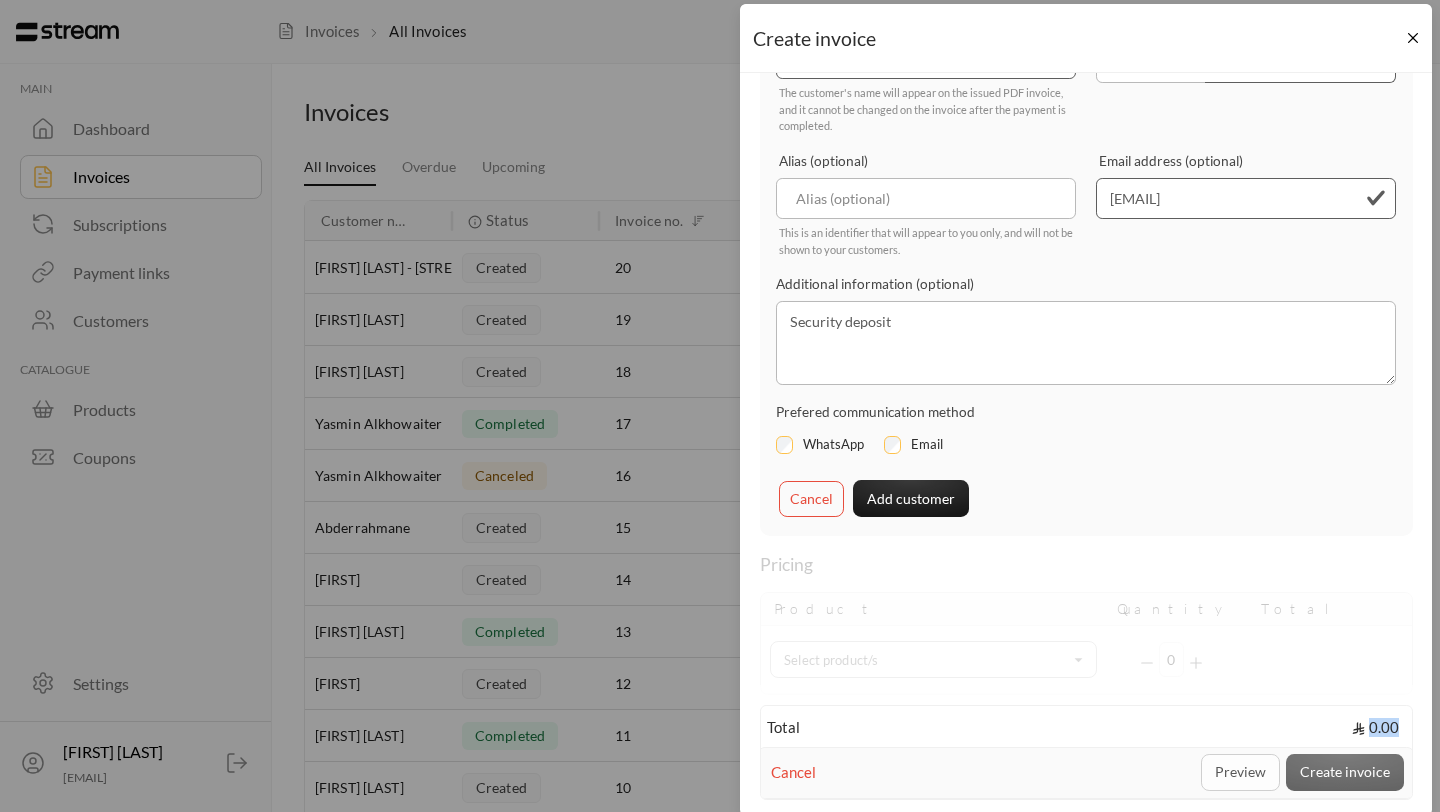 click on "0.00" at bounding box center (1375, 728) 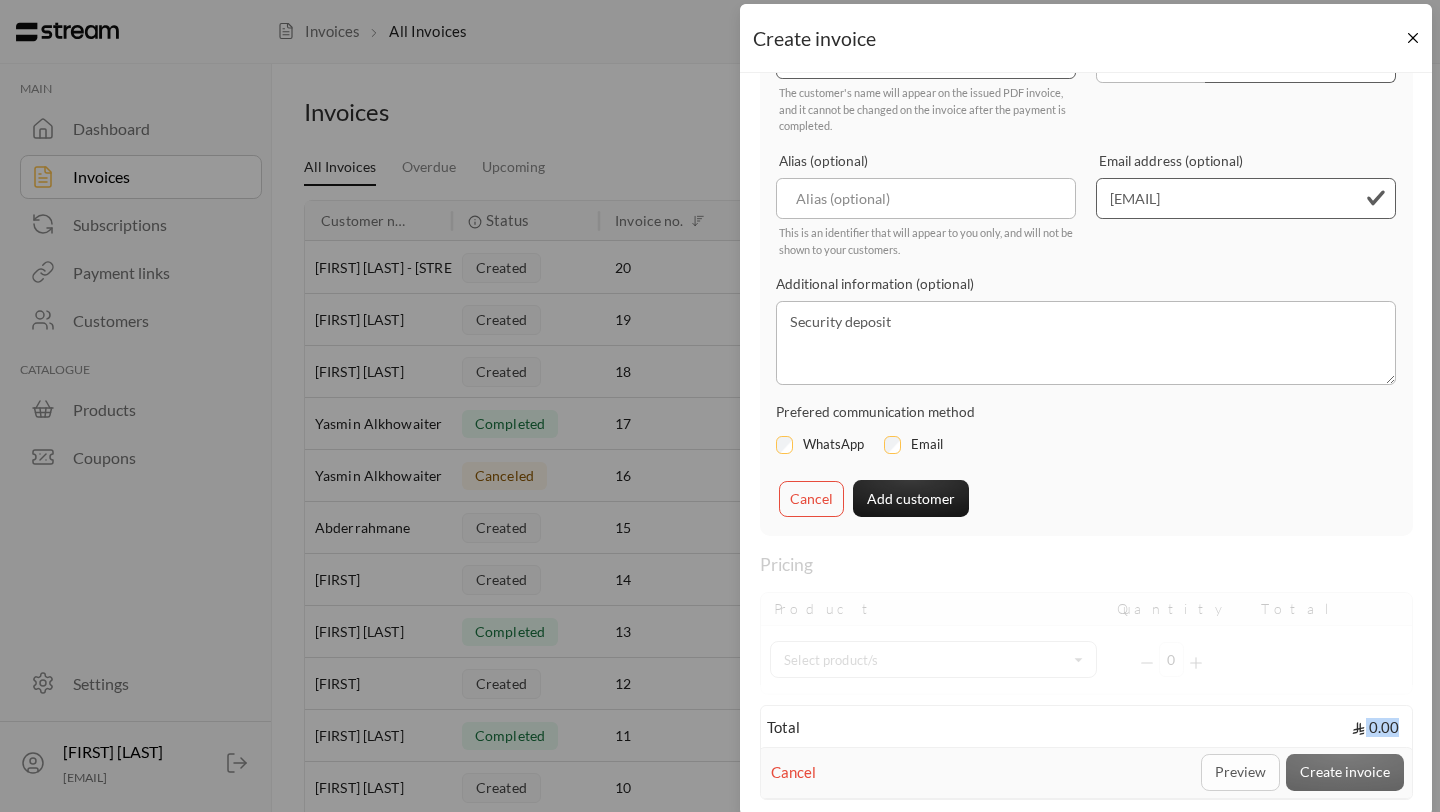 click on "0.00" at bounding box center (1375, 728) 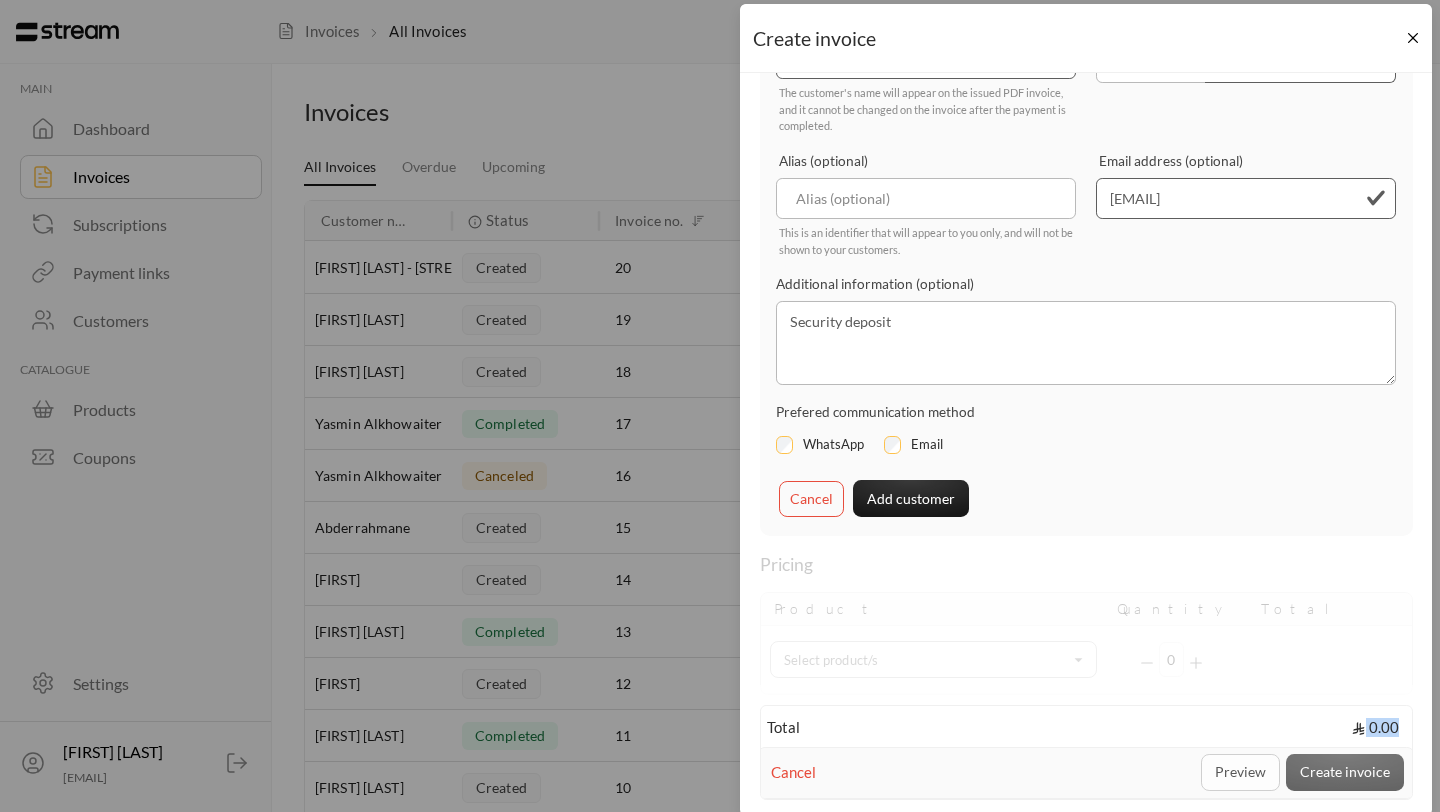 scroll, scrollTop: 0, scrollLeft: 0, axis: both 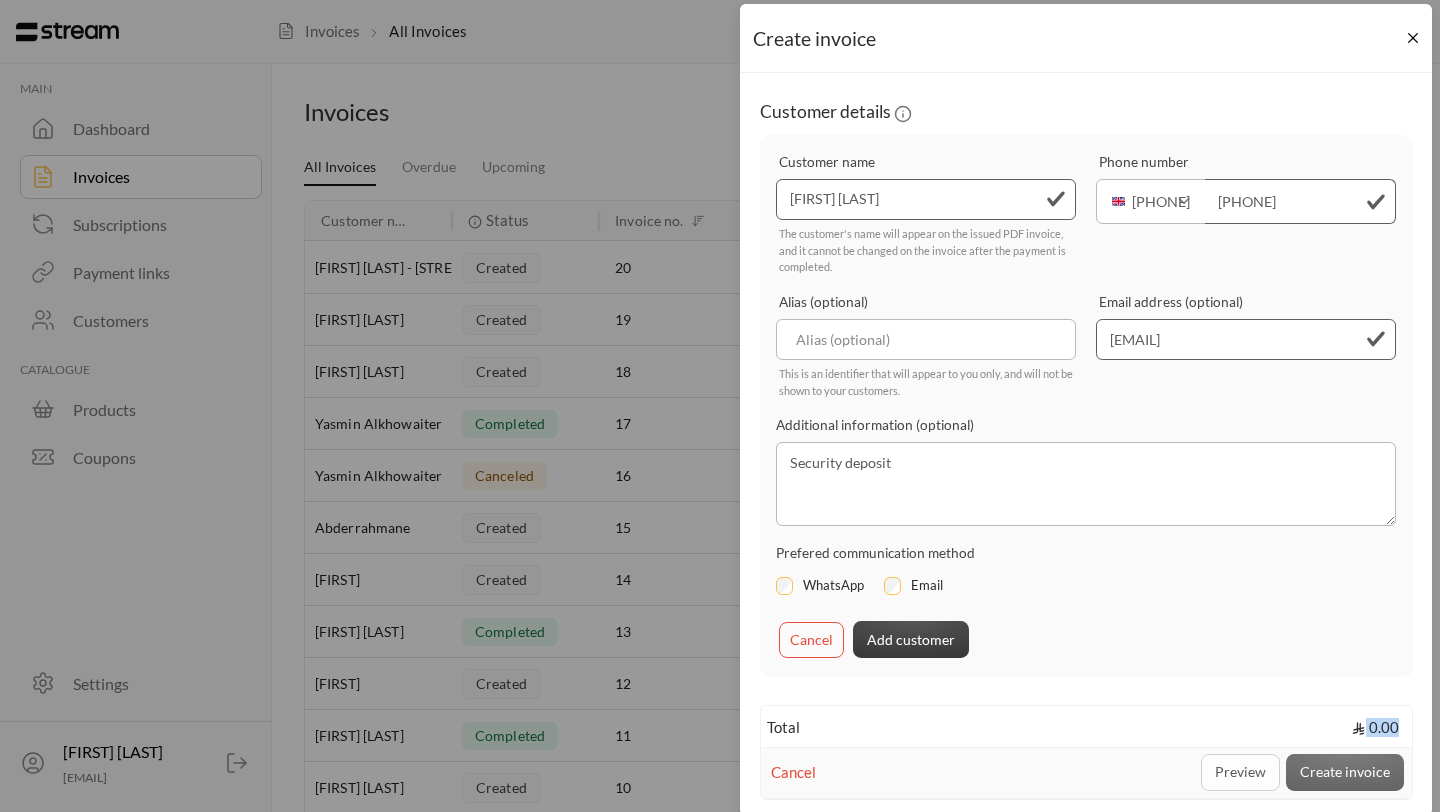 click on "Add customer" at bounding box center (911, 639) 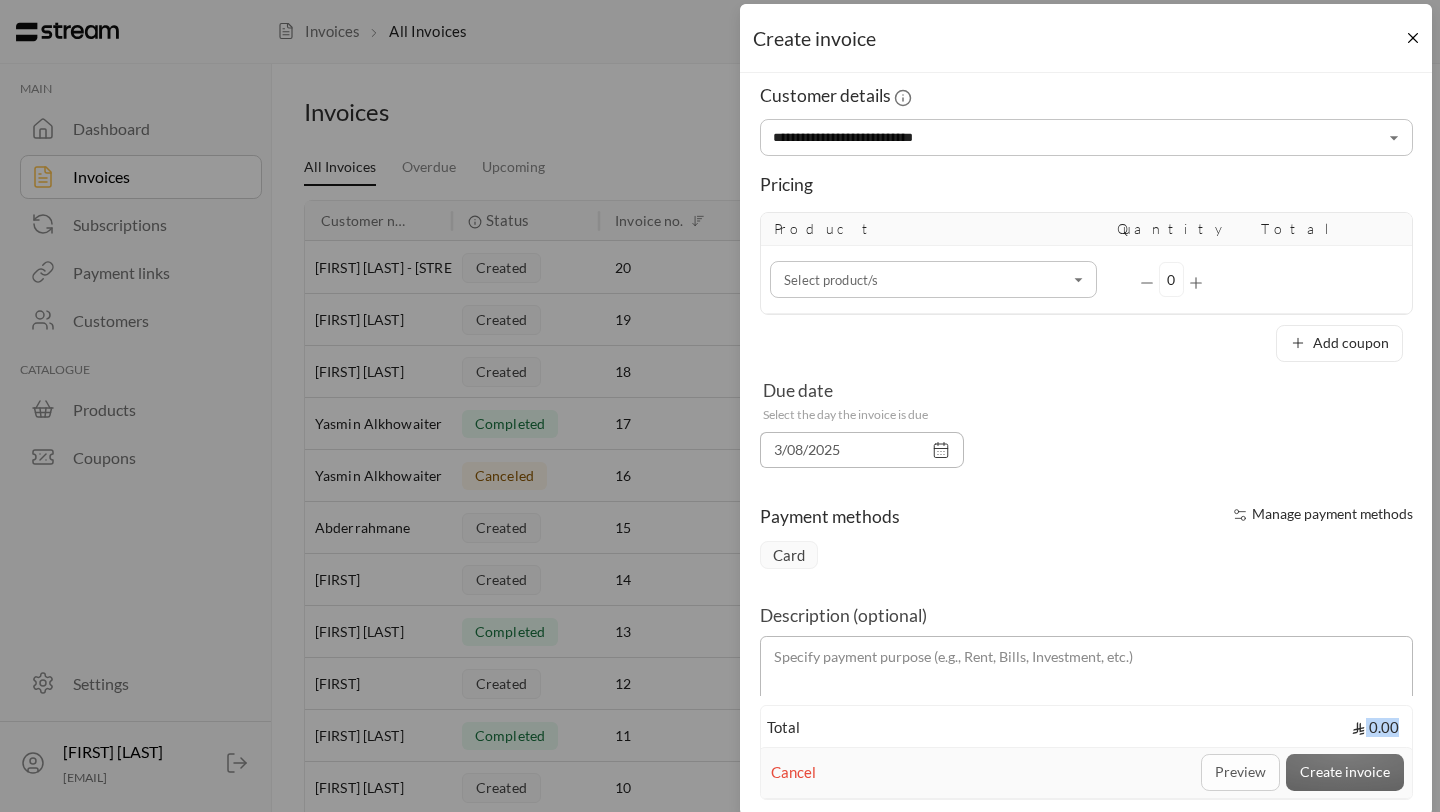 scroll, scrollTop: 17, scrollLeft: 0, axis: vertical 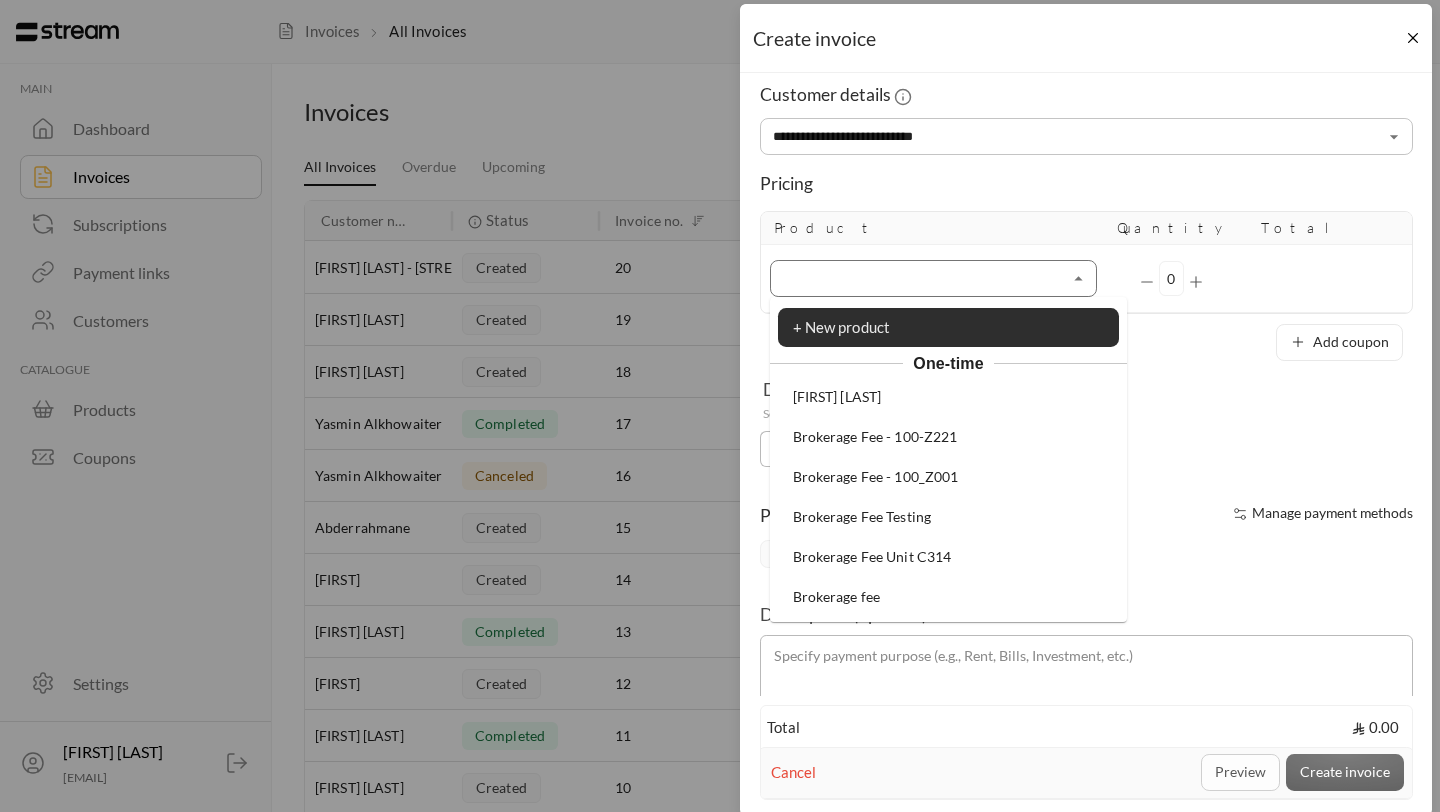 click on "Select customer" at bounding box center [933, 278] 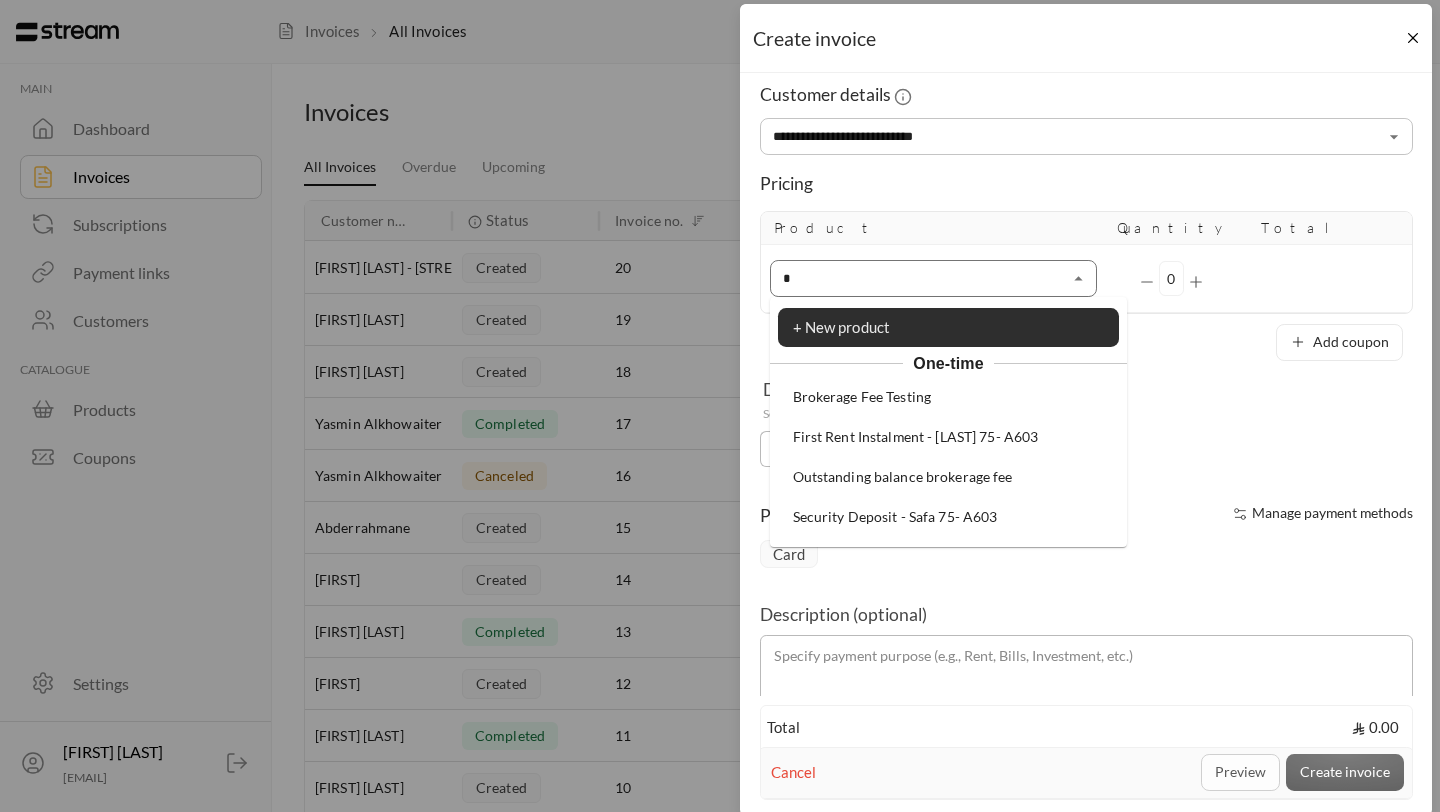 scroll, scrollTop: 0, scrollLeft: 0, axis: both 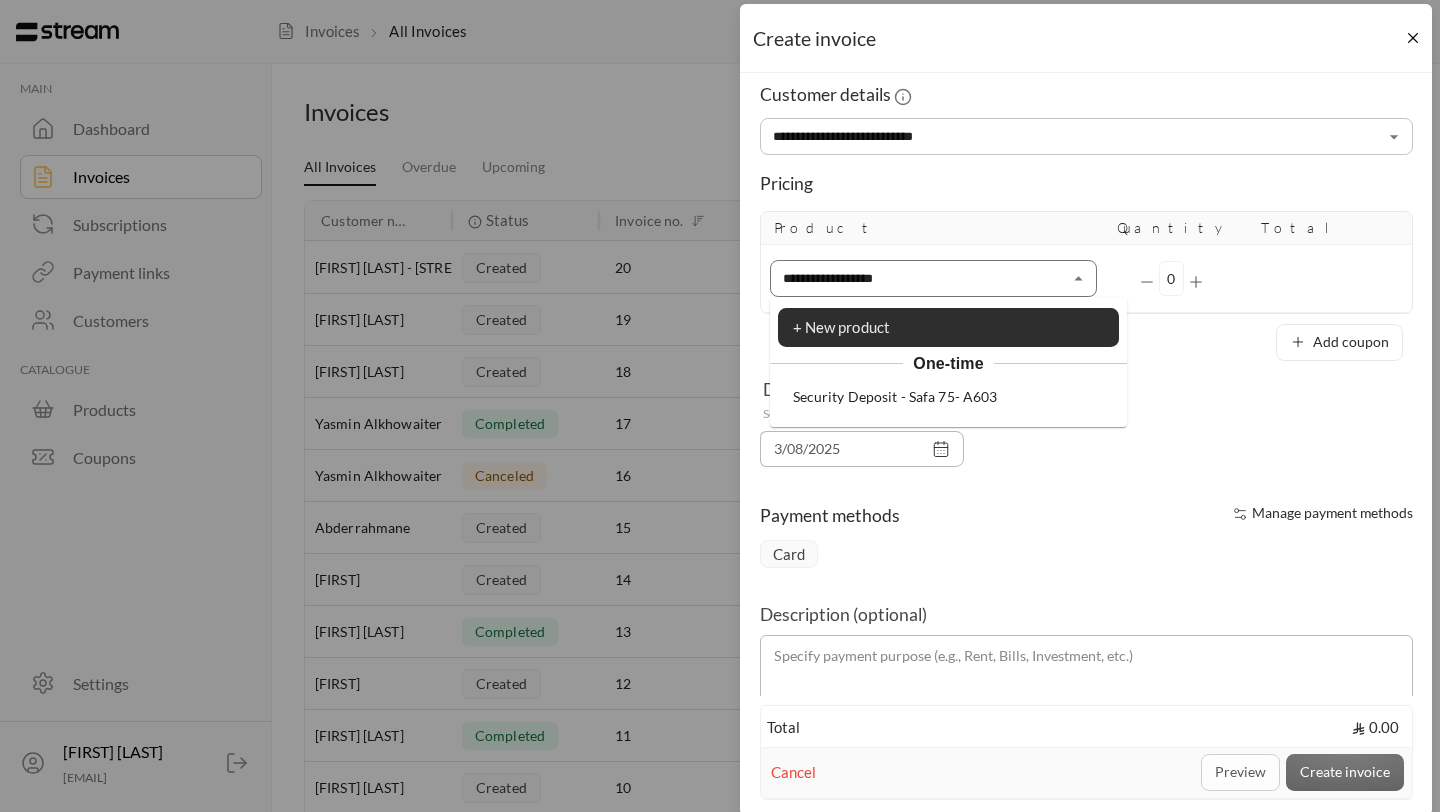 type on "**********" 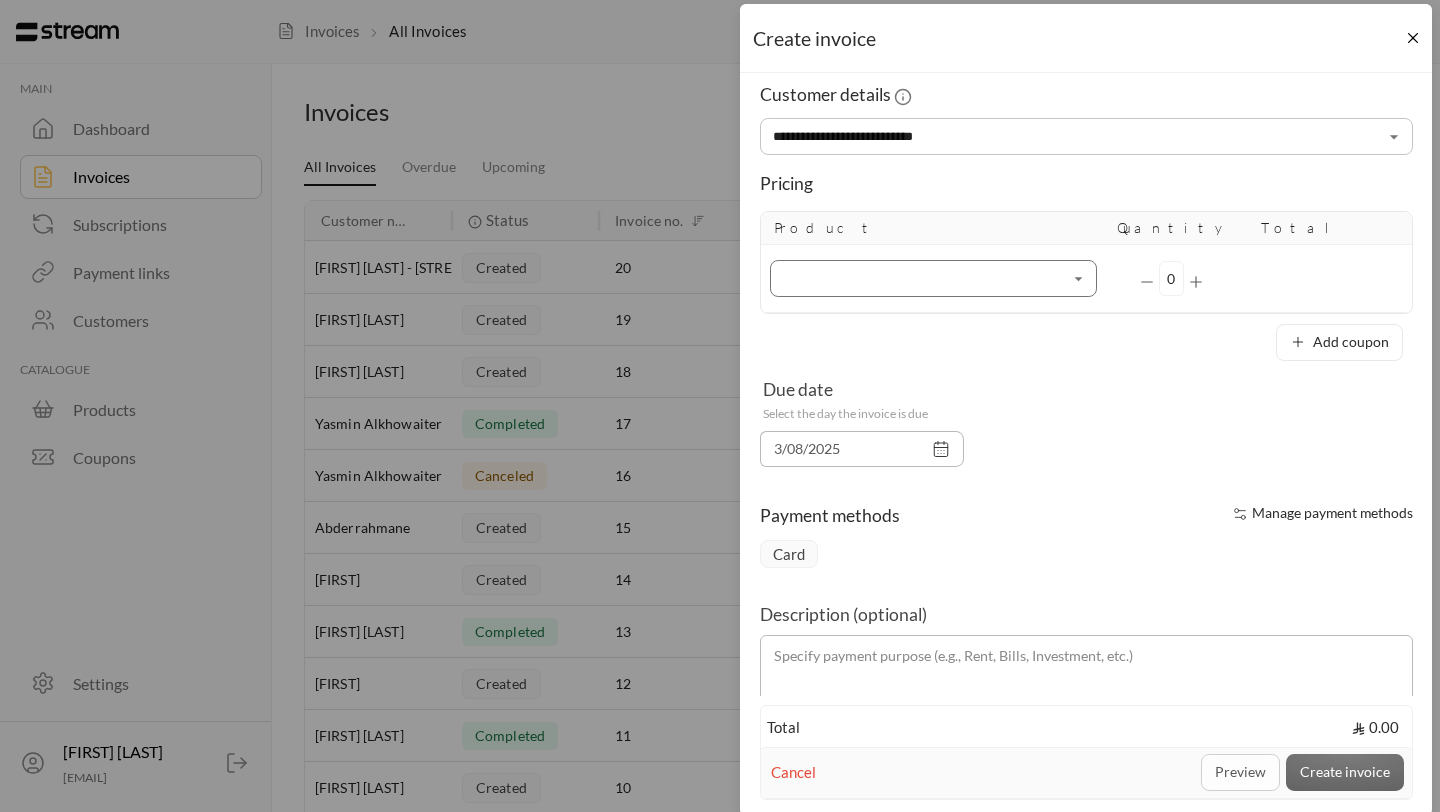 scroll, scrollTop: 46, scrollLeft: 0, axis: vertical 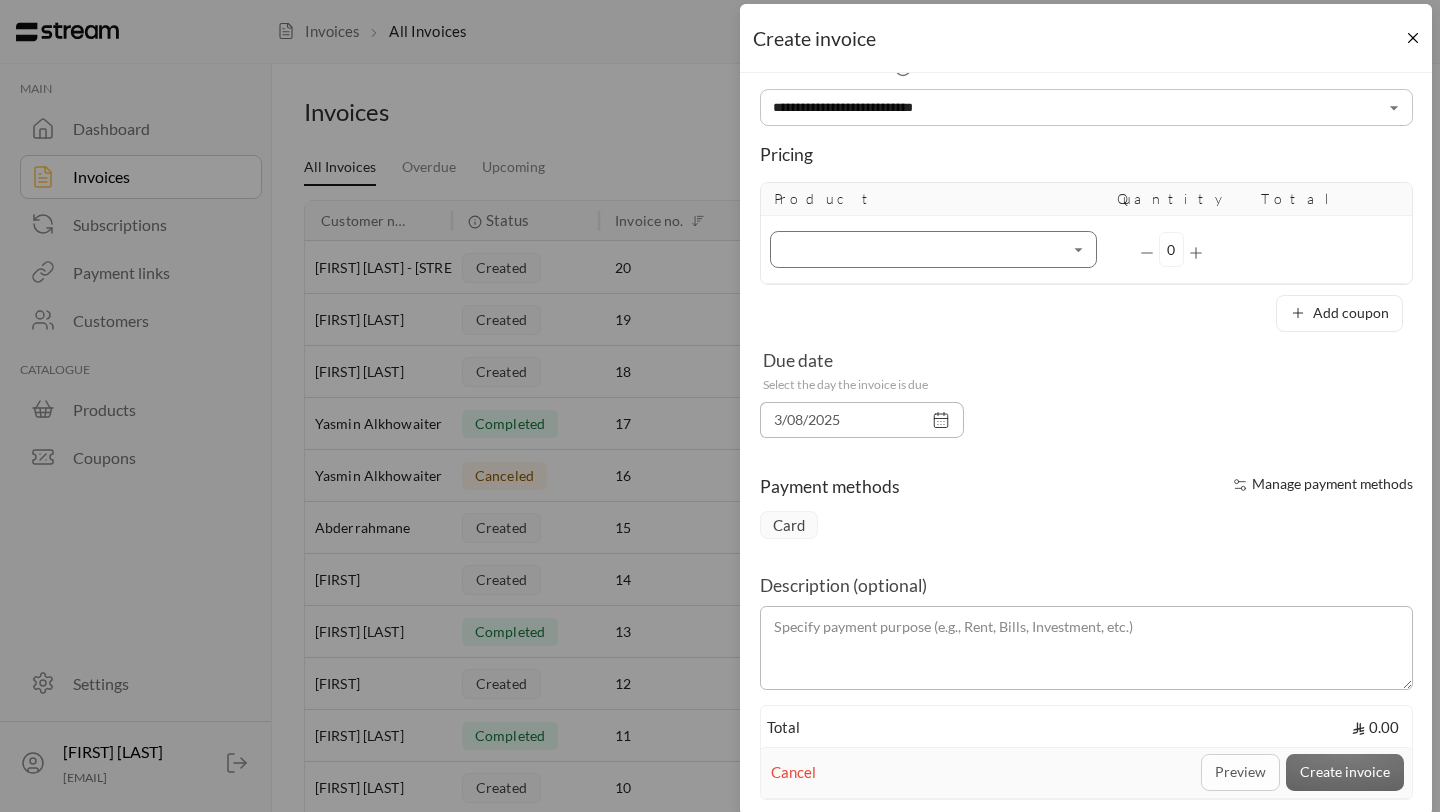 type on "*" 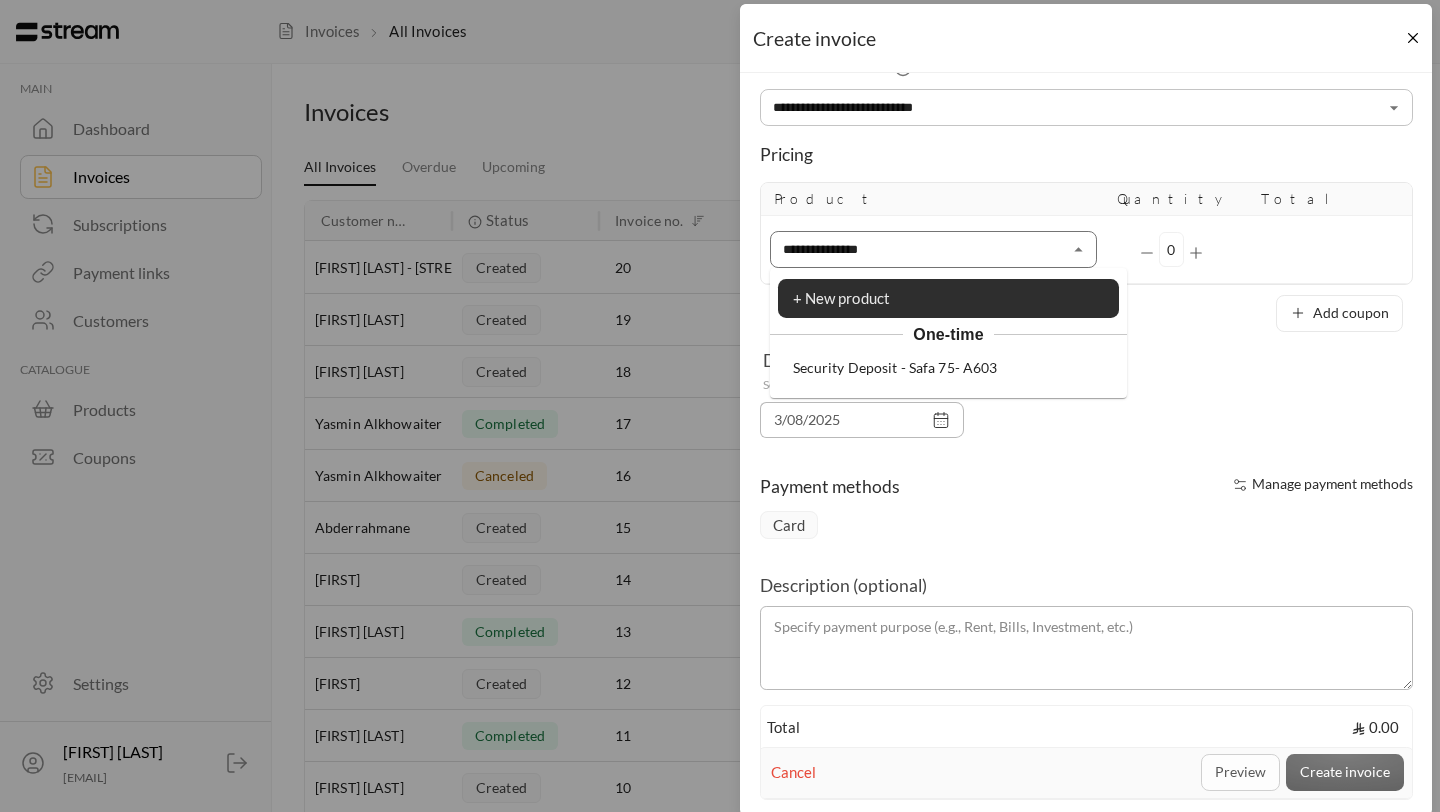 type on "**********" 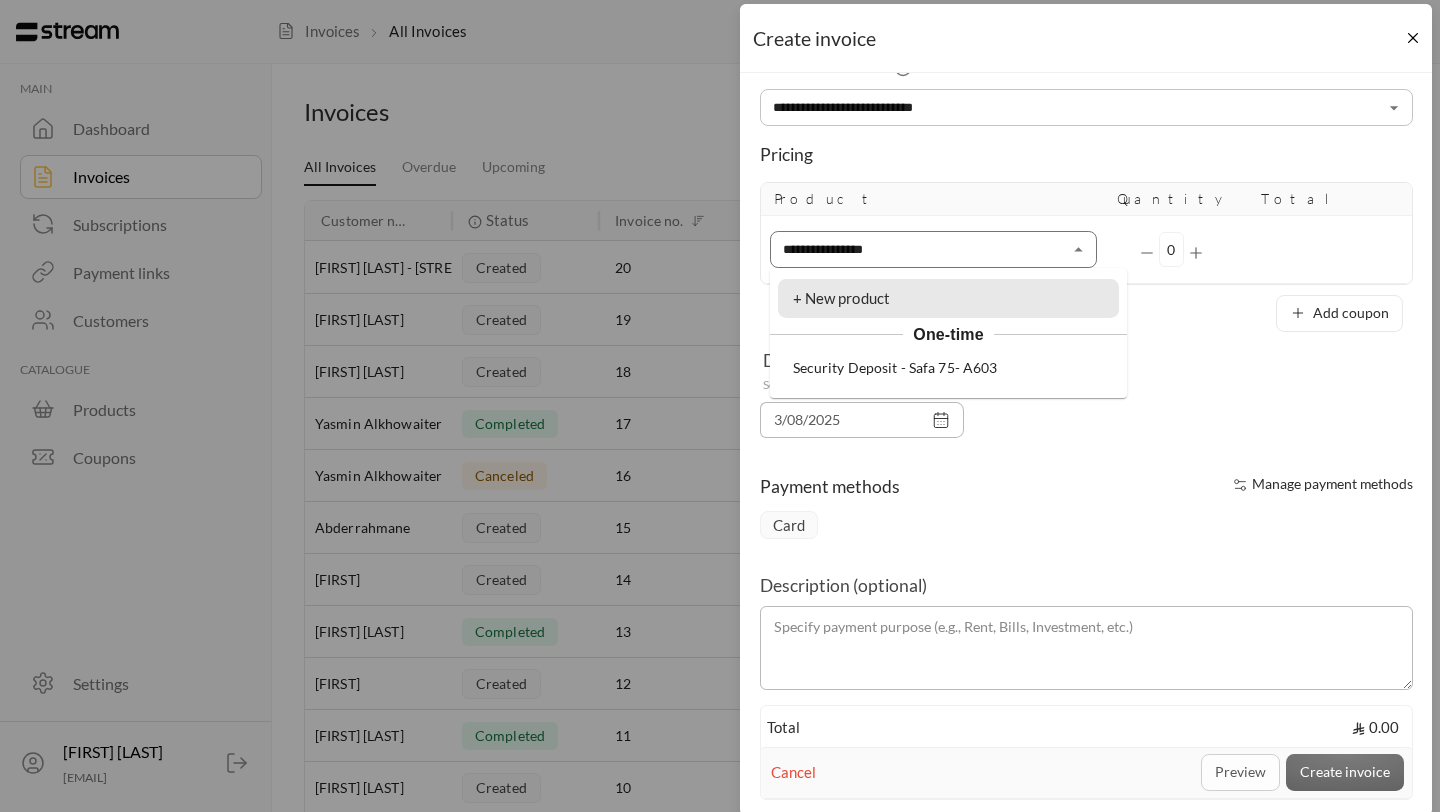 click on "+ New product" at bounding box center (842, 298) 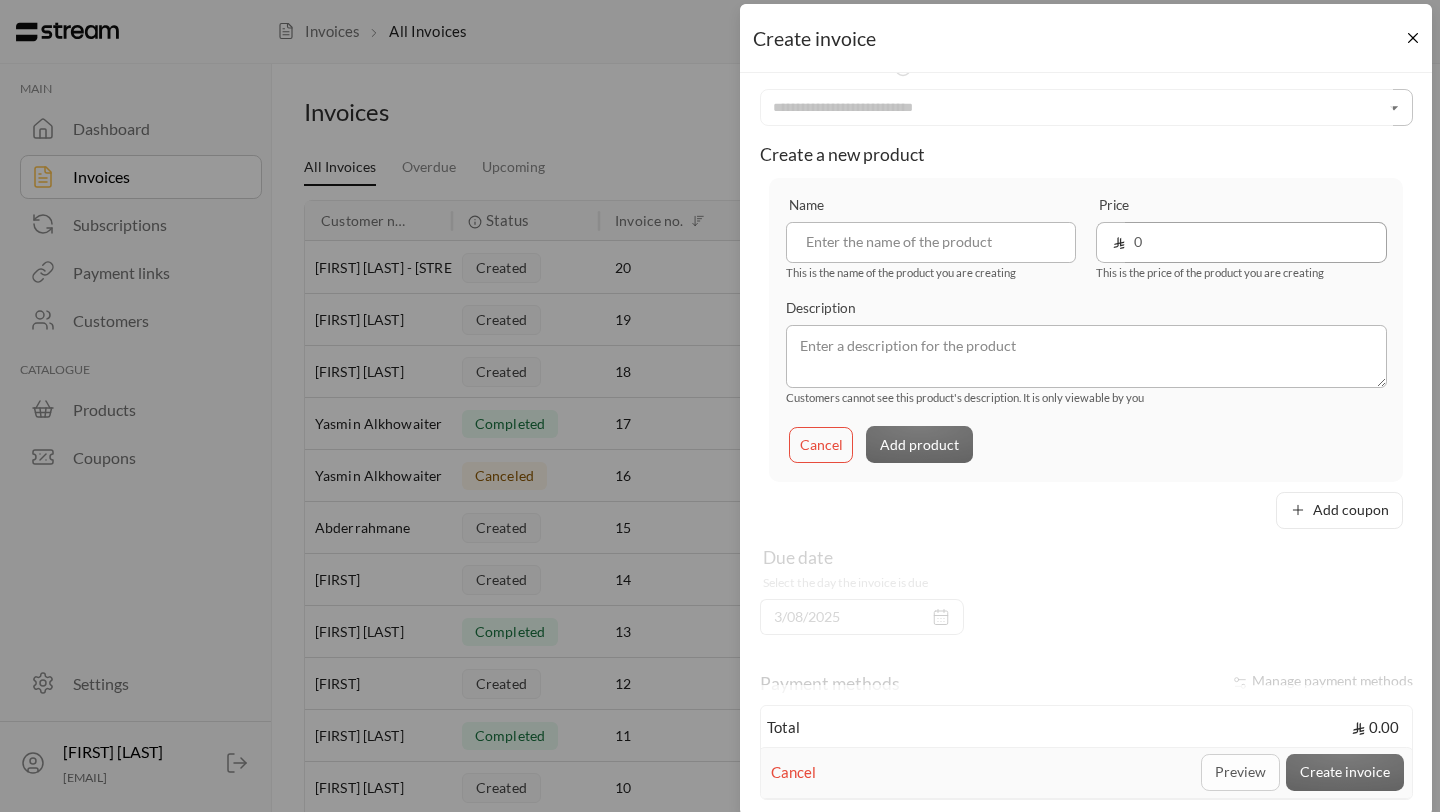click on "0" at bounding box center [1256, 242] 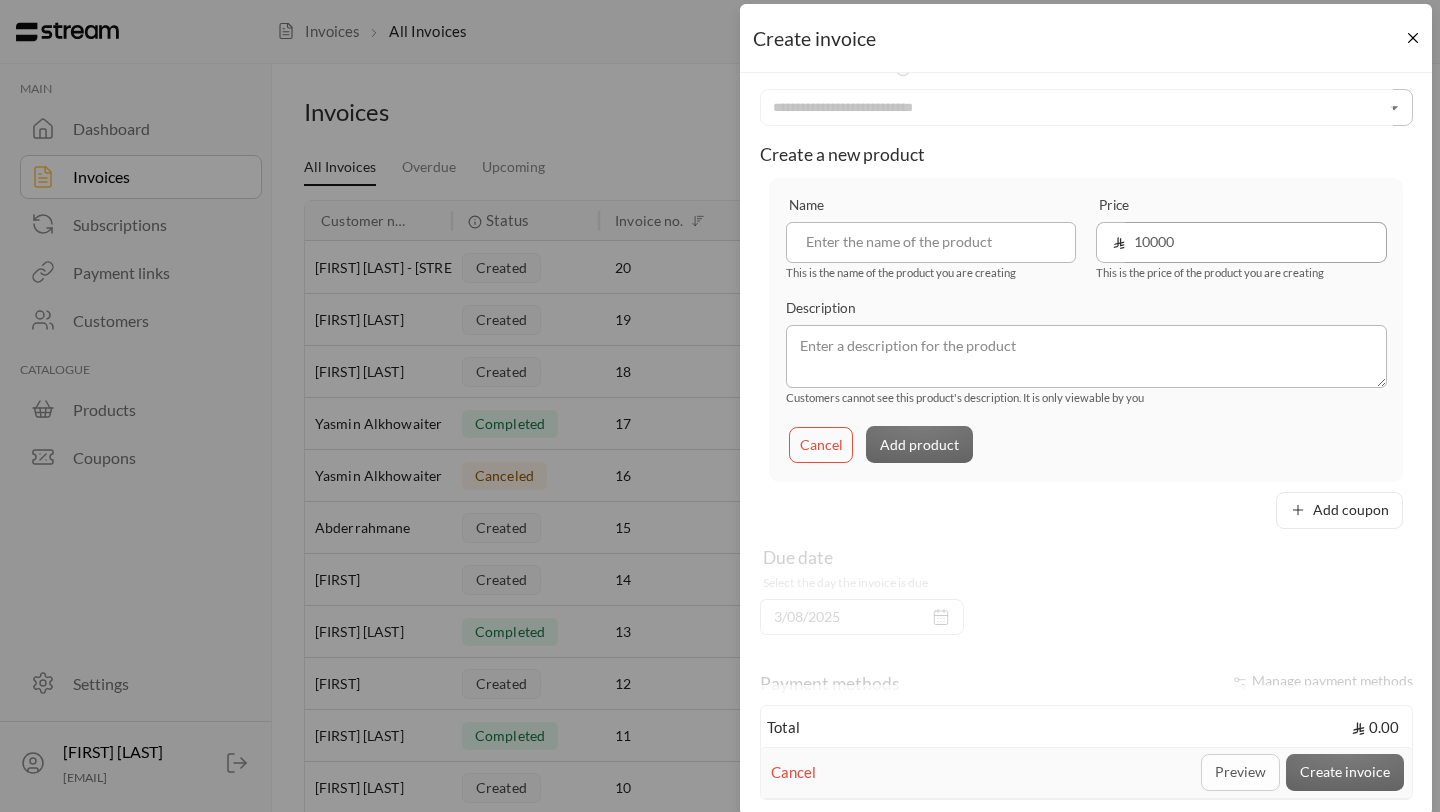 type on "10000" 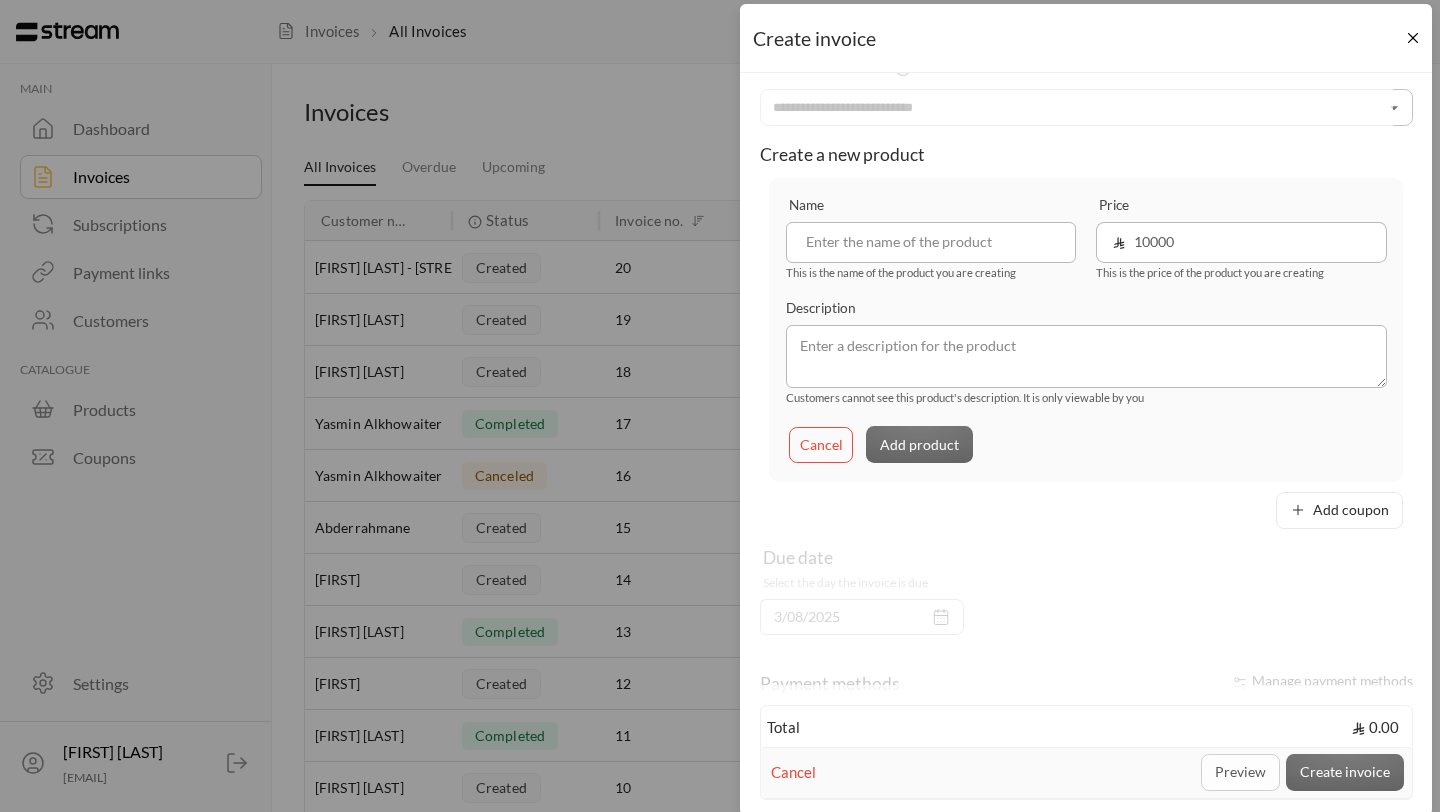 click on "Cancel Add product" at bounding box center (1086, 444) 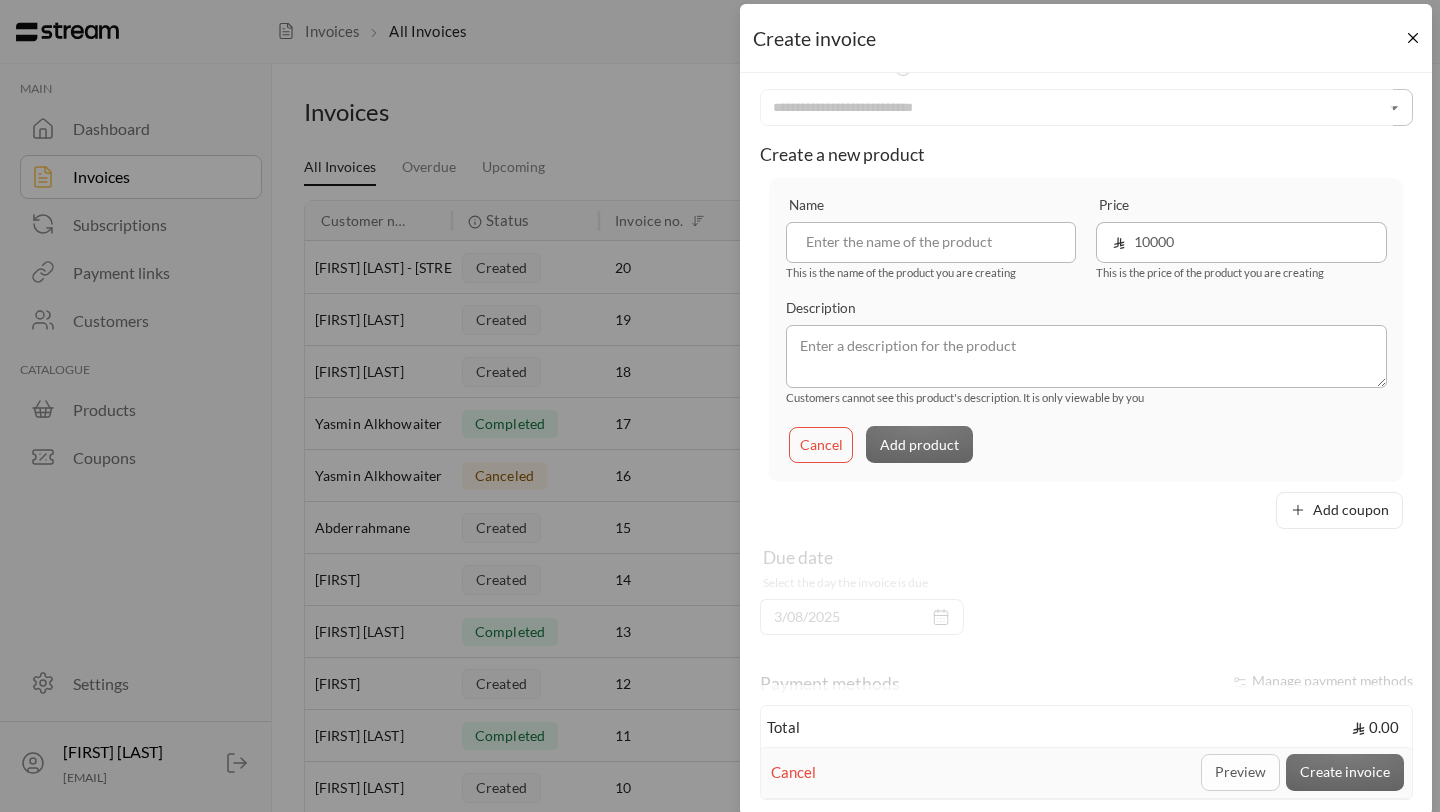 click on "Cancel Add product" at bounding box center [1086, 444] 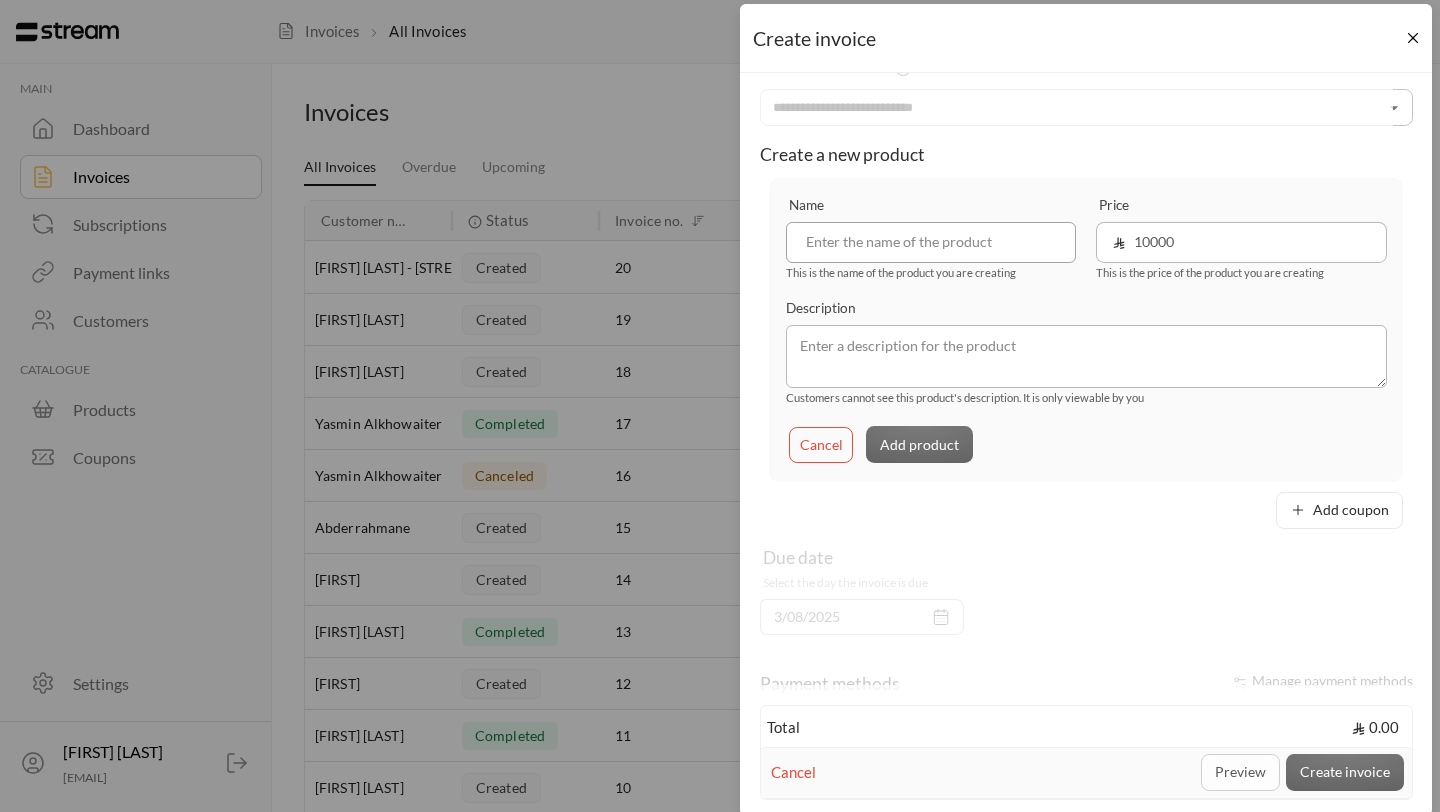 click at bounding box center (931, 242) 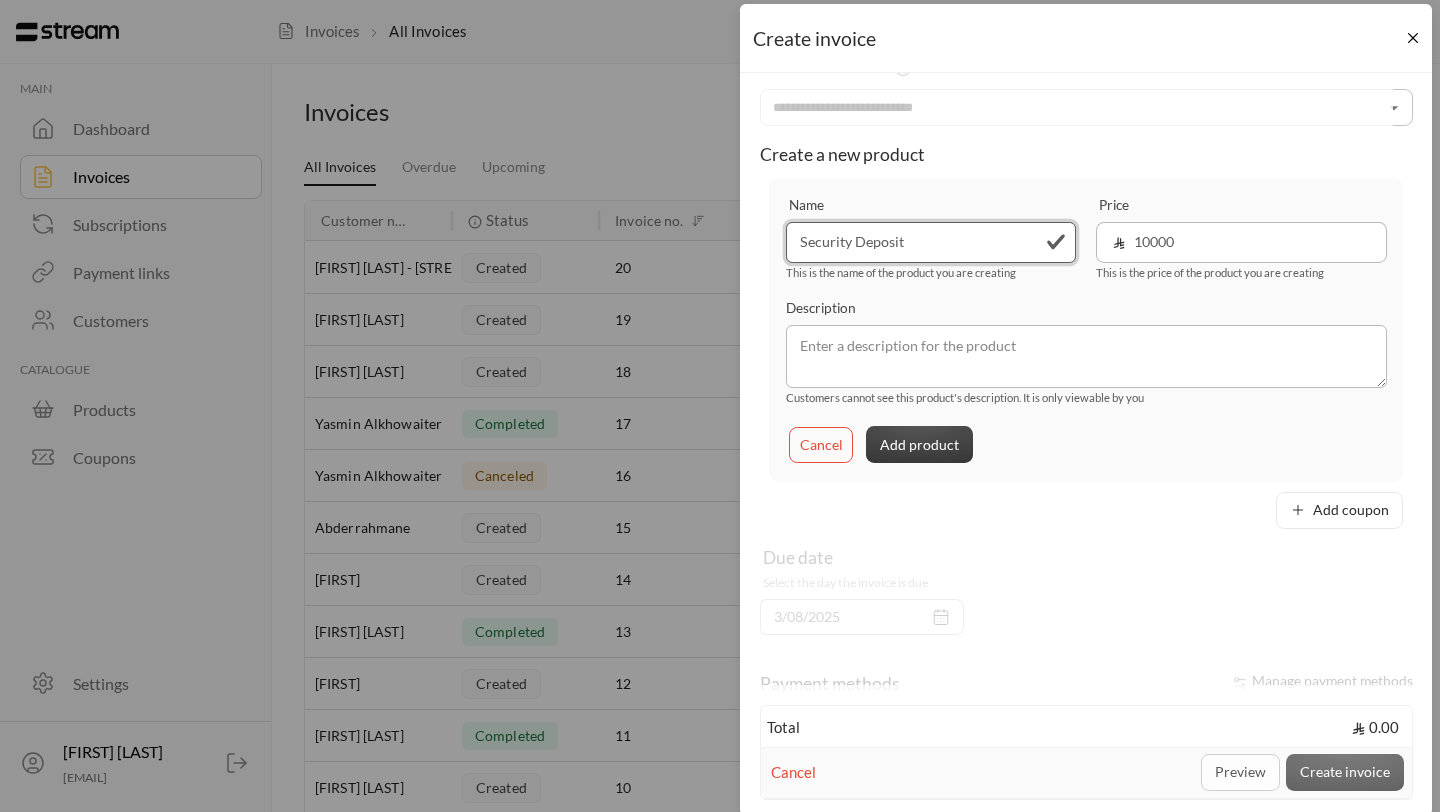 type on "Security Deposit" 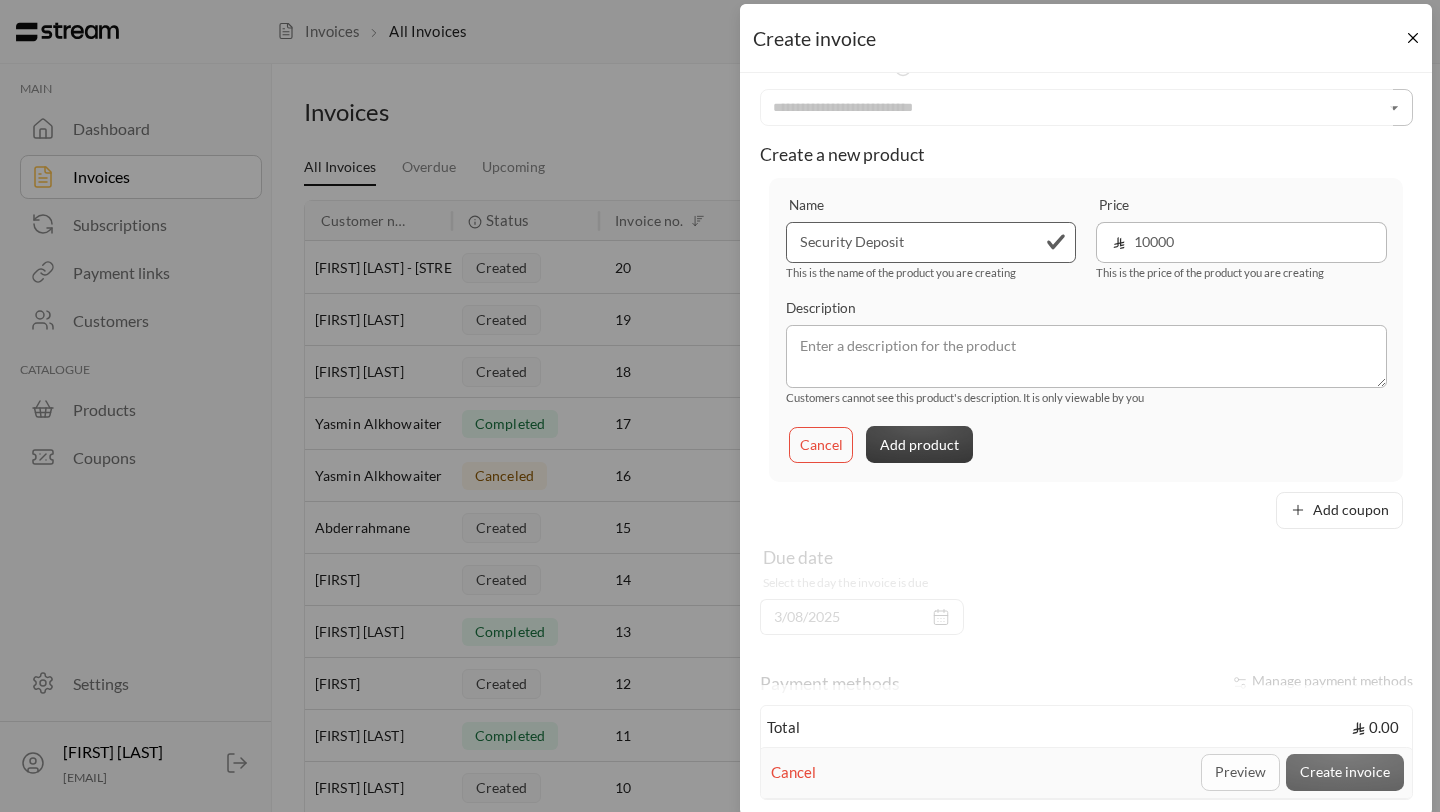 click on "Add product" at bounding box center (919, 444) 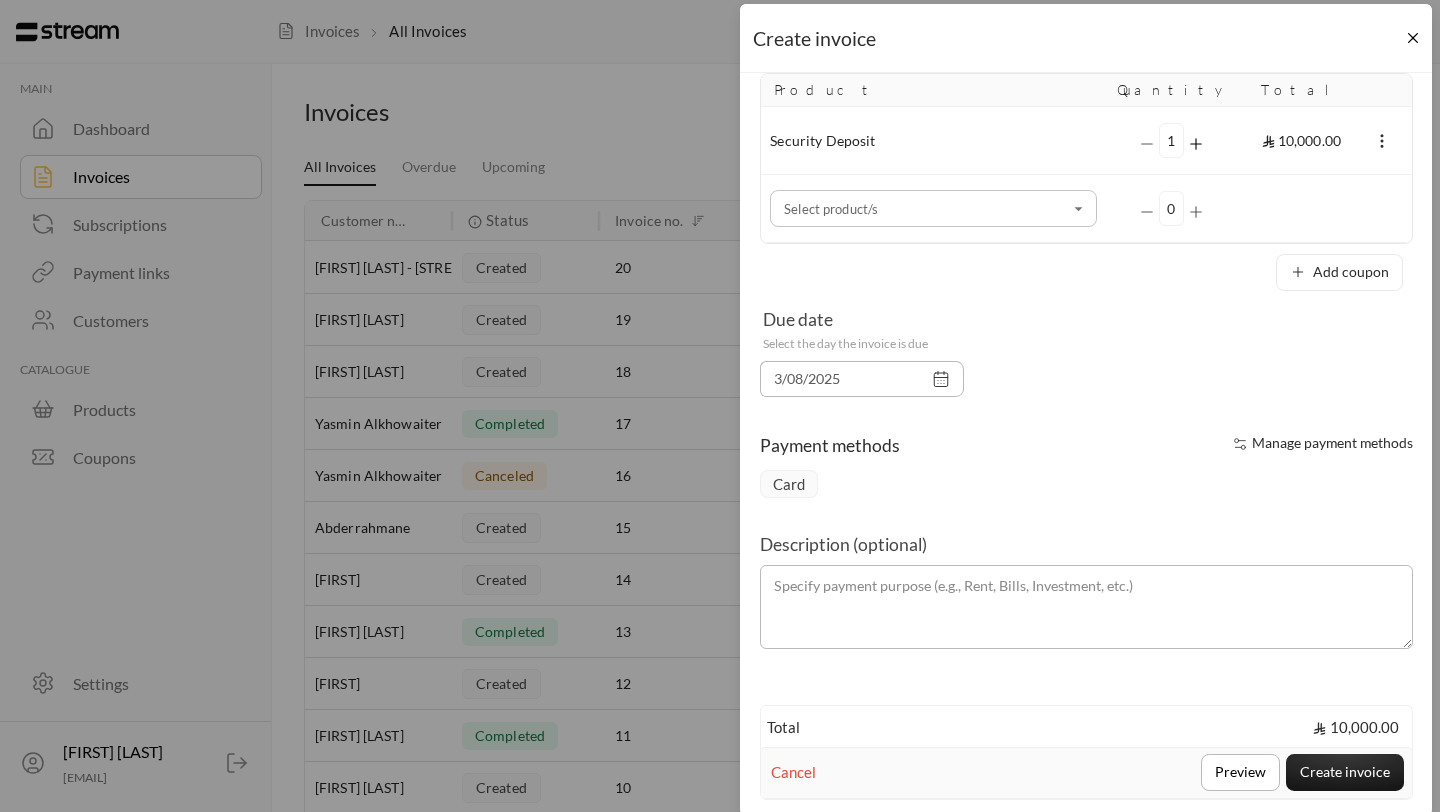 scroll, scrollTop: 163, scrollLeft: 0, axis: vertical 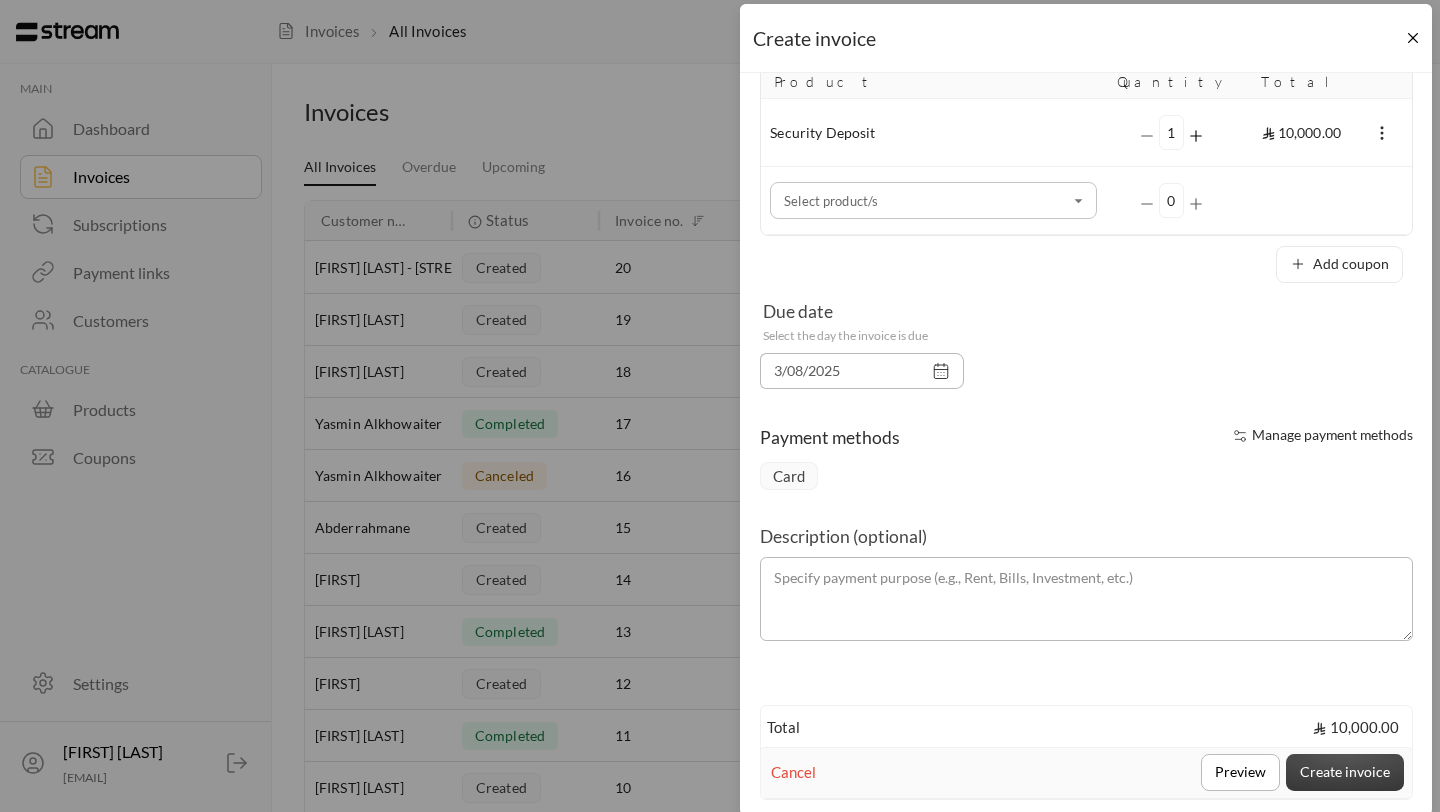 click on "Create invoice" at bounding box center (1345, 772) 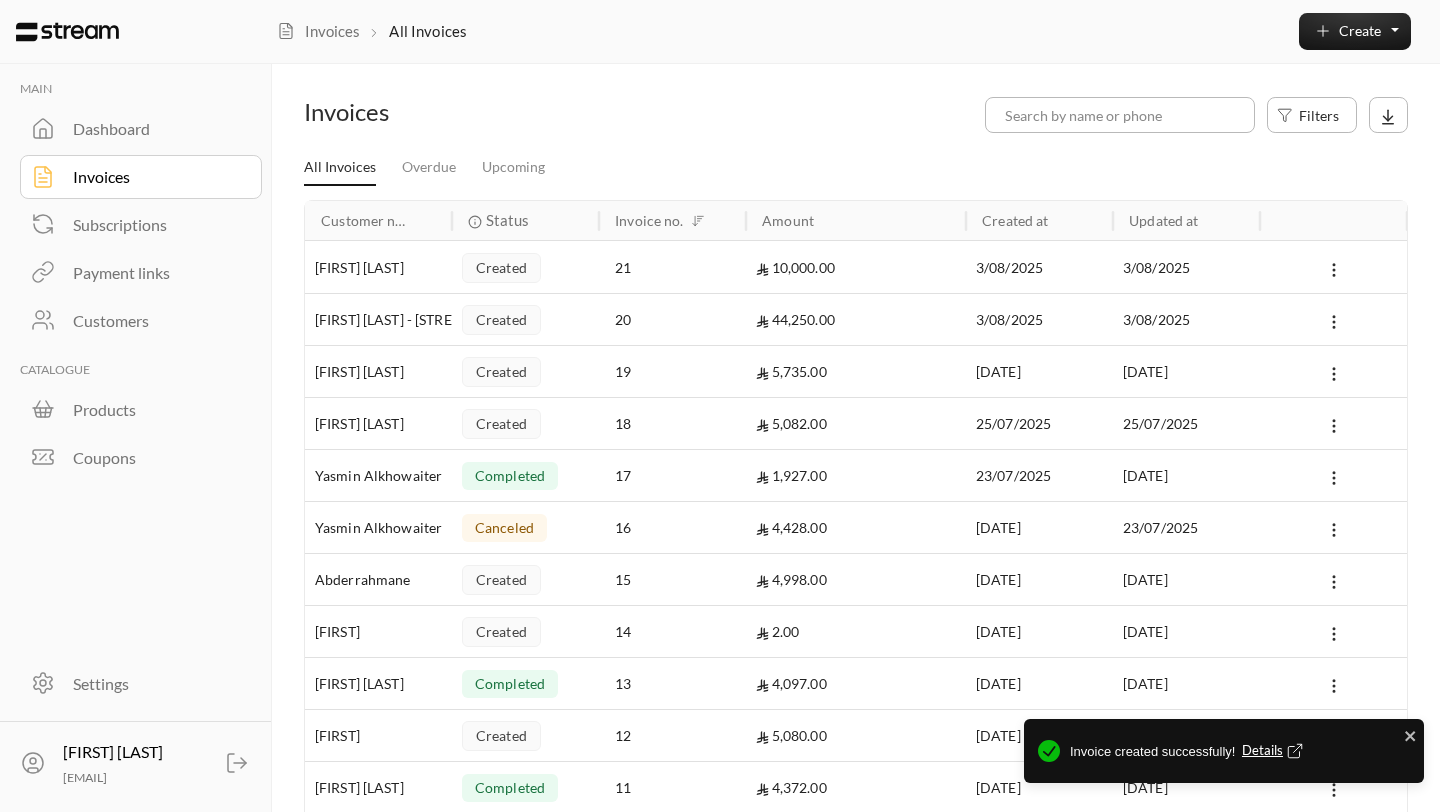 click on "Details" at bounding box center [1275, 751] 